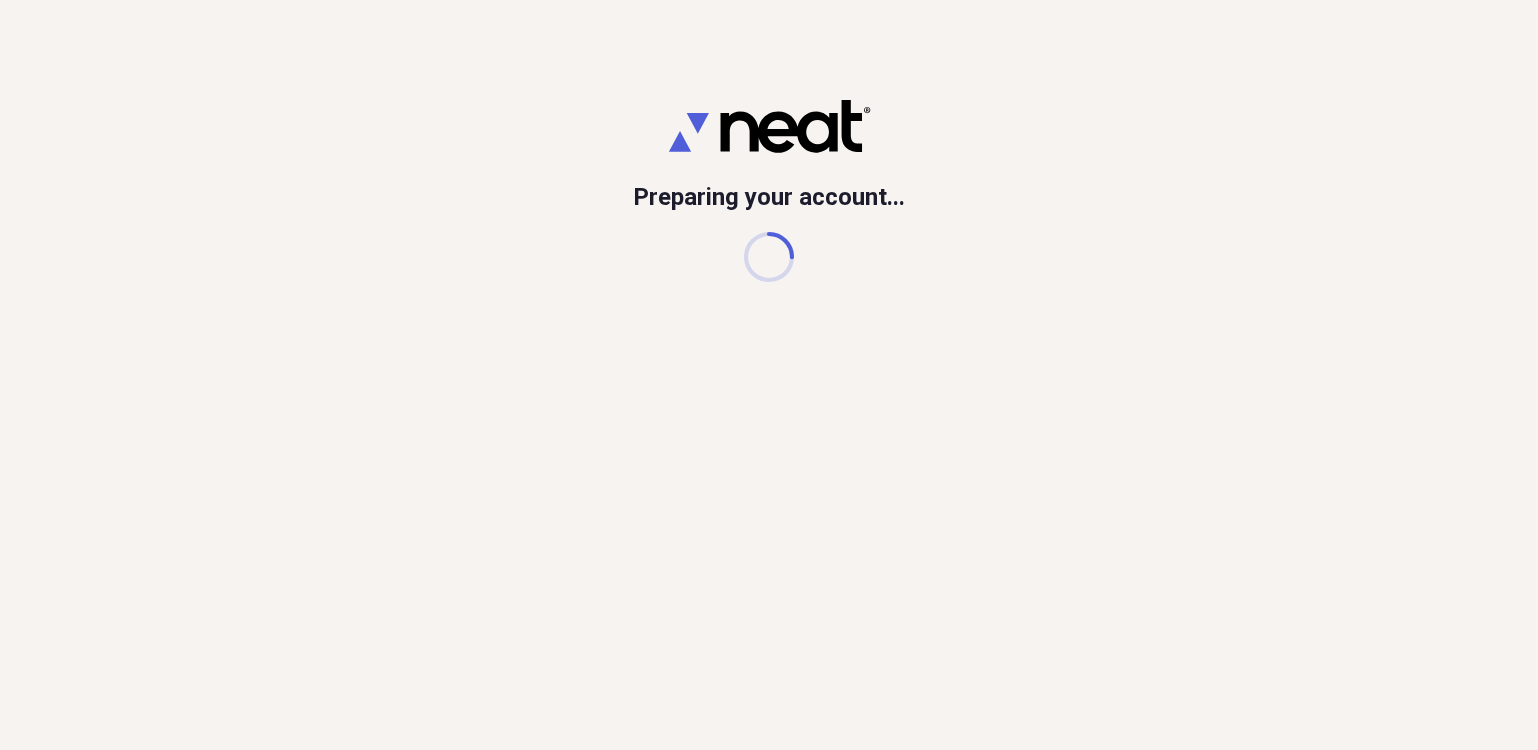 scroll, scrollTop: 0, scrollLeft: 0, axis: both 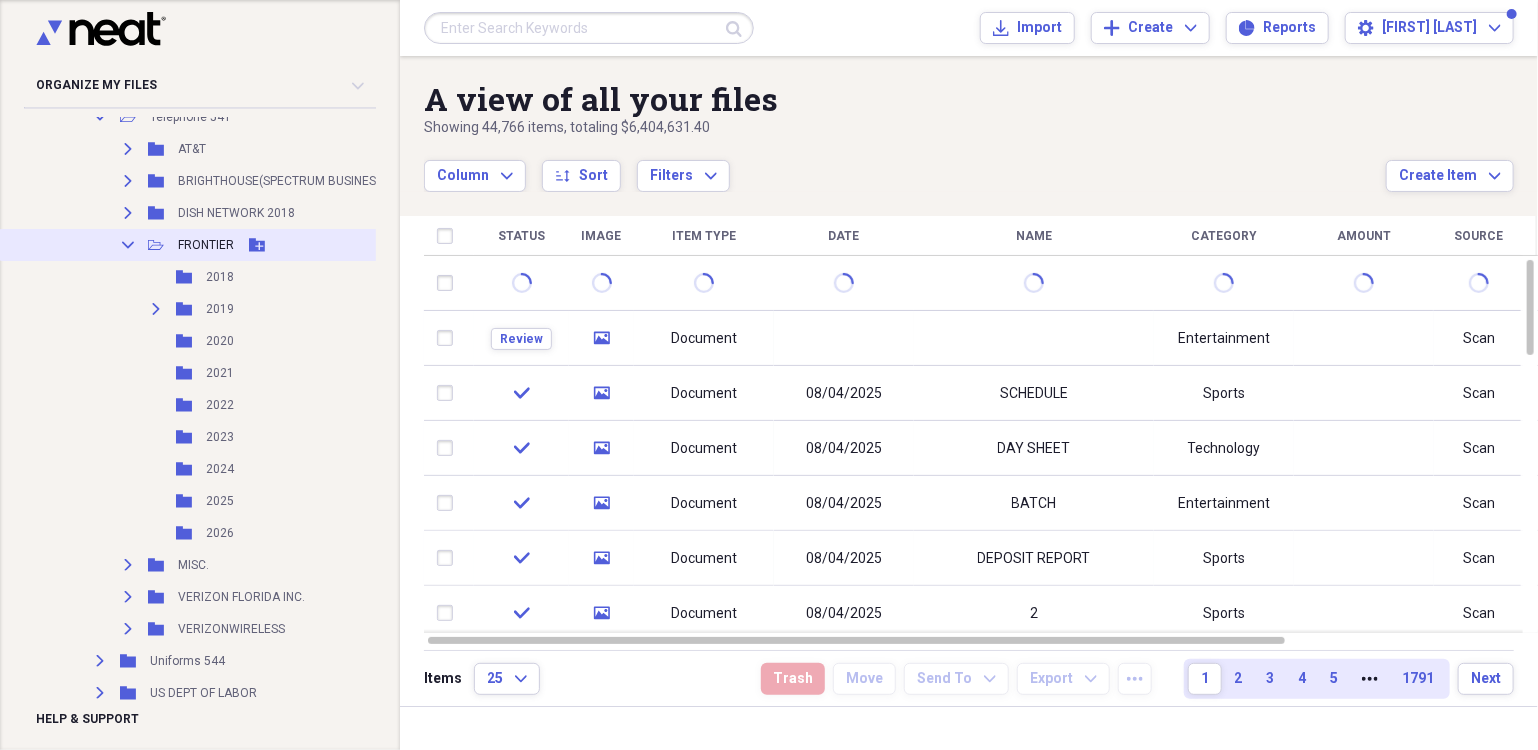 click on "Collapse" 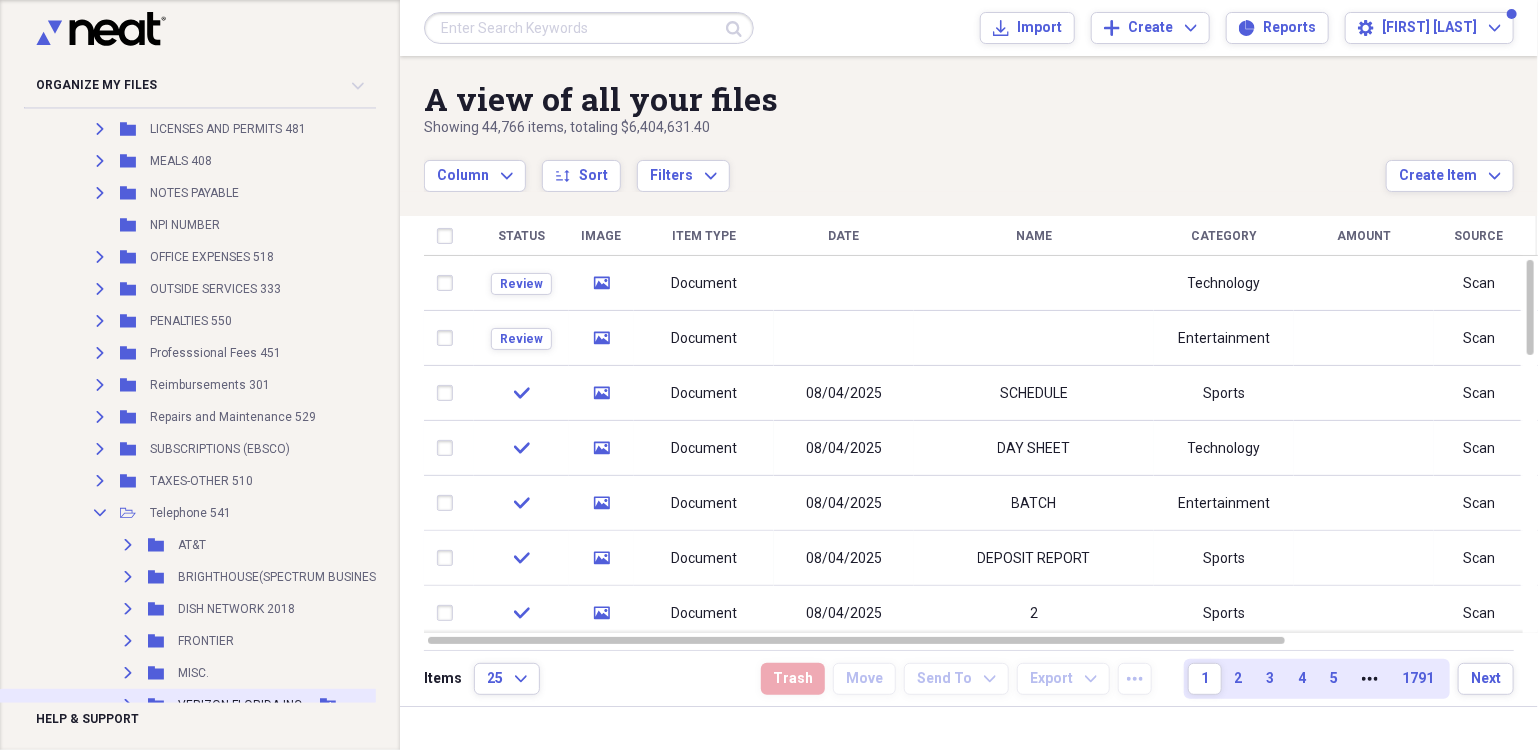 scroll, scrollTop: 3200, scrollLeft: 0, axis: vertical 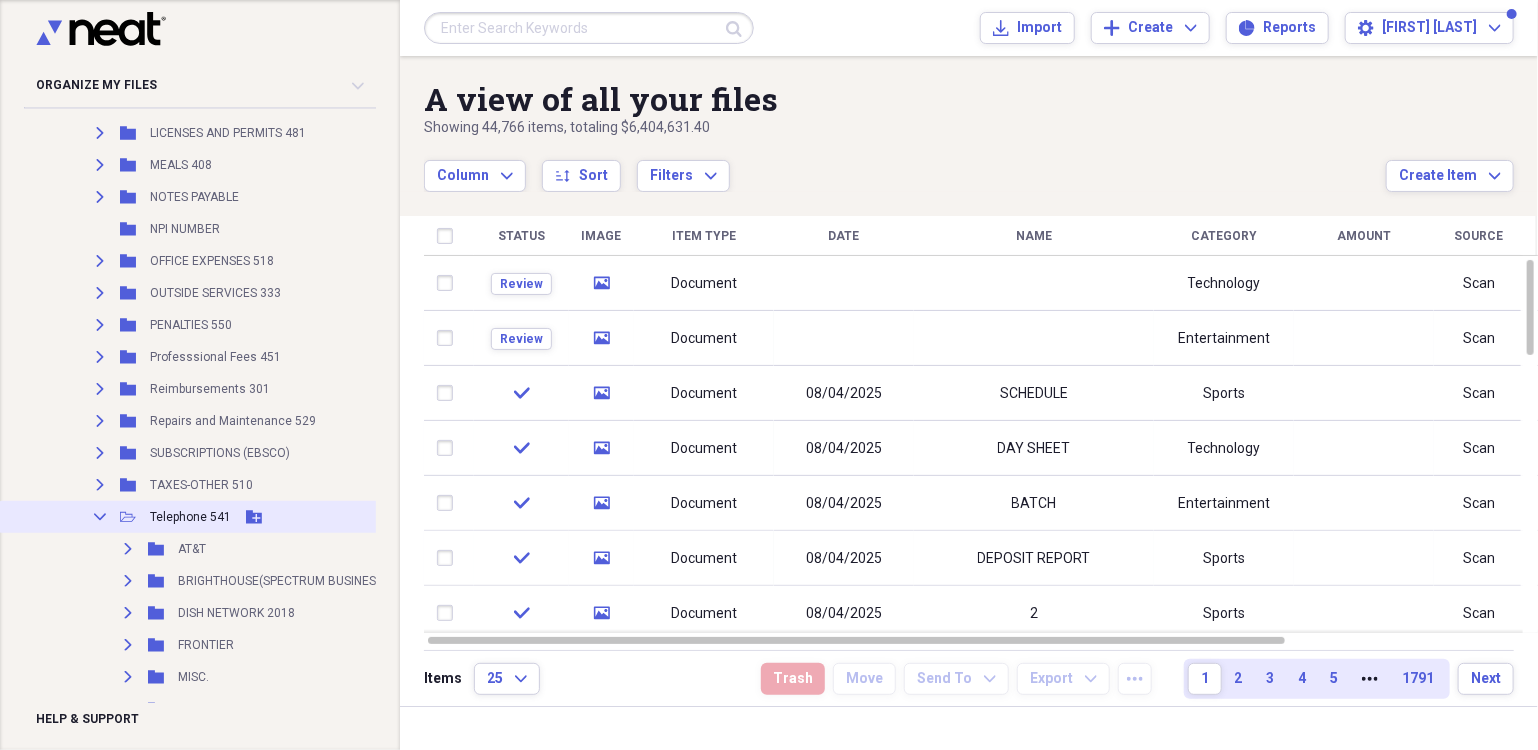 click on "Collapse" at bounding box center (100, 517) 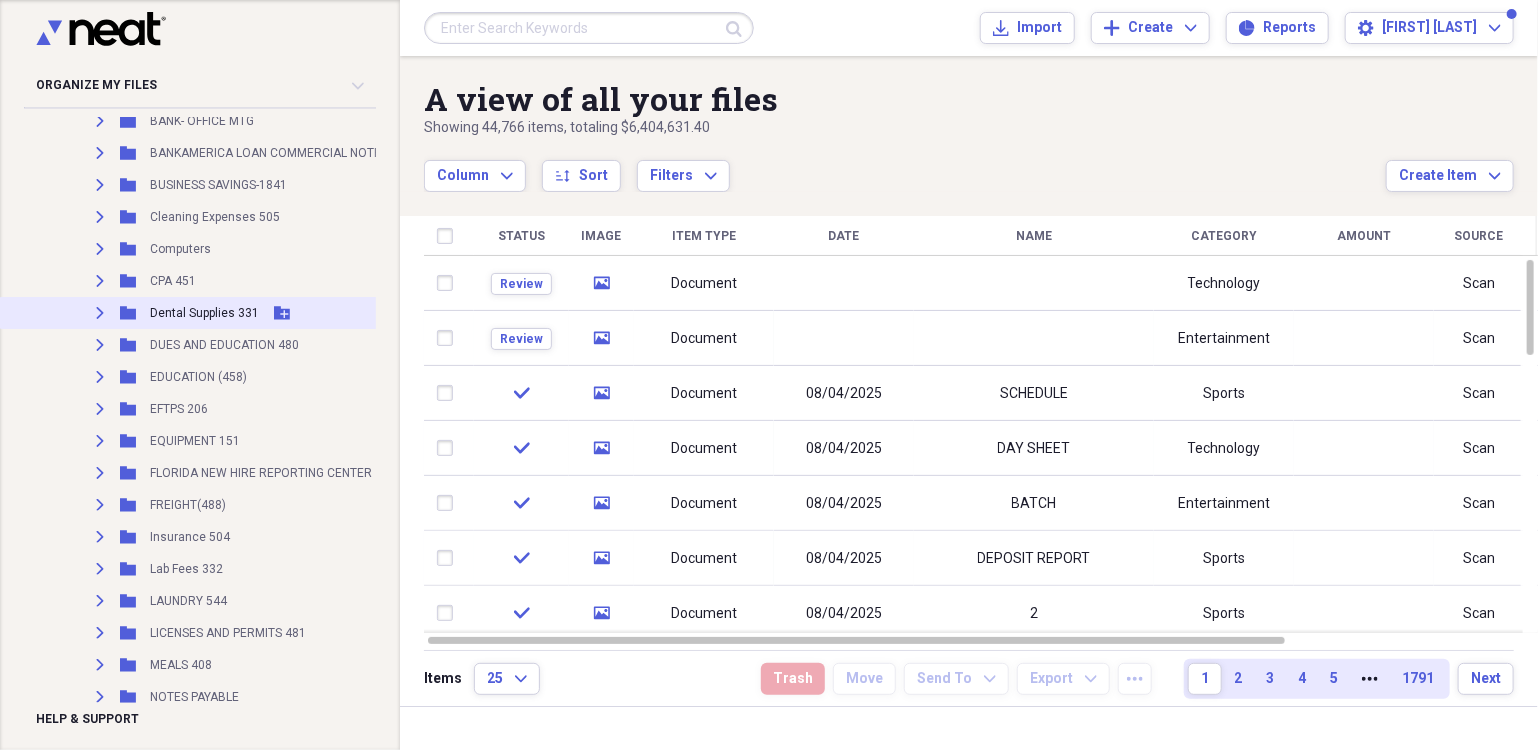 scroll, scrollTop: 2300, scrollLeft: 0, axis: vertical 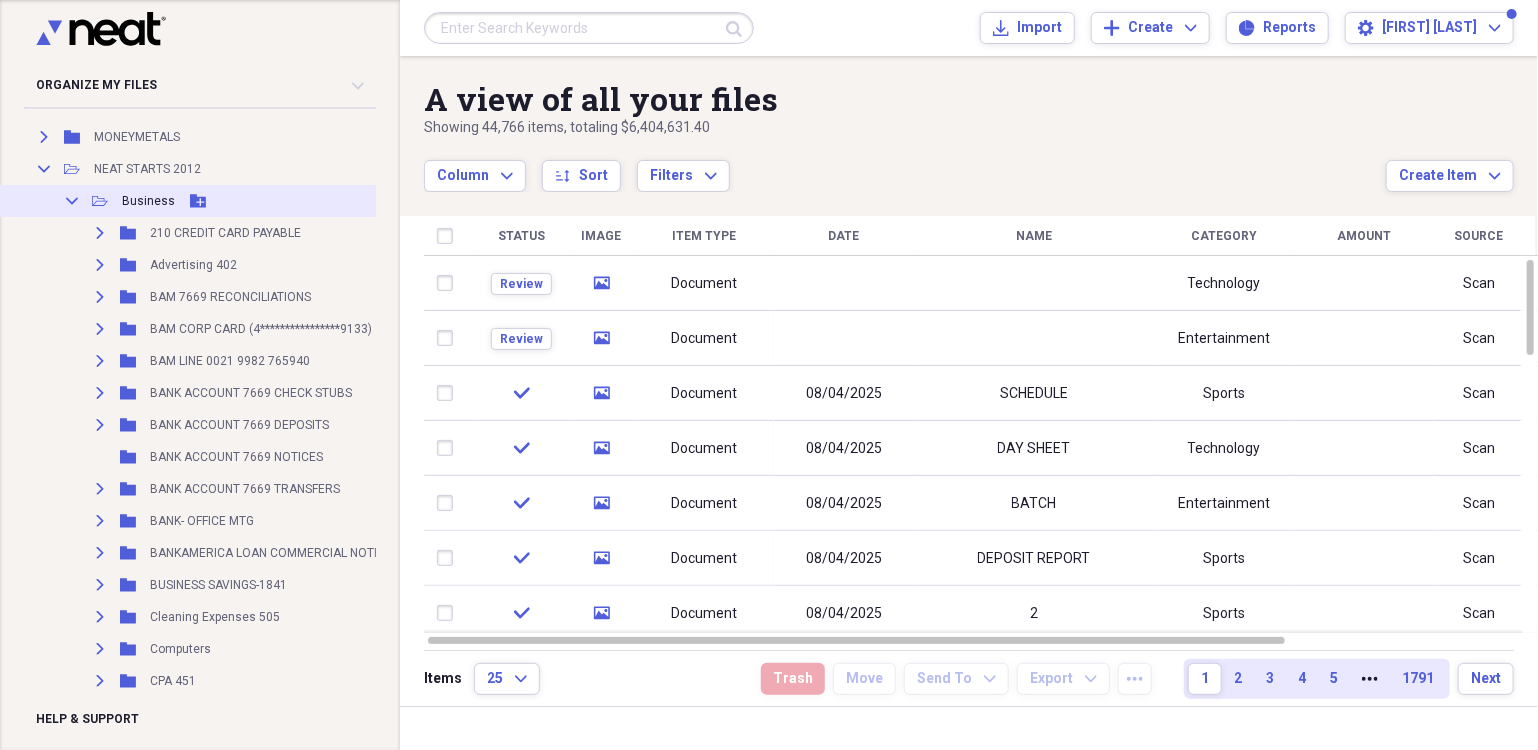 click on "Collapse" 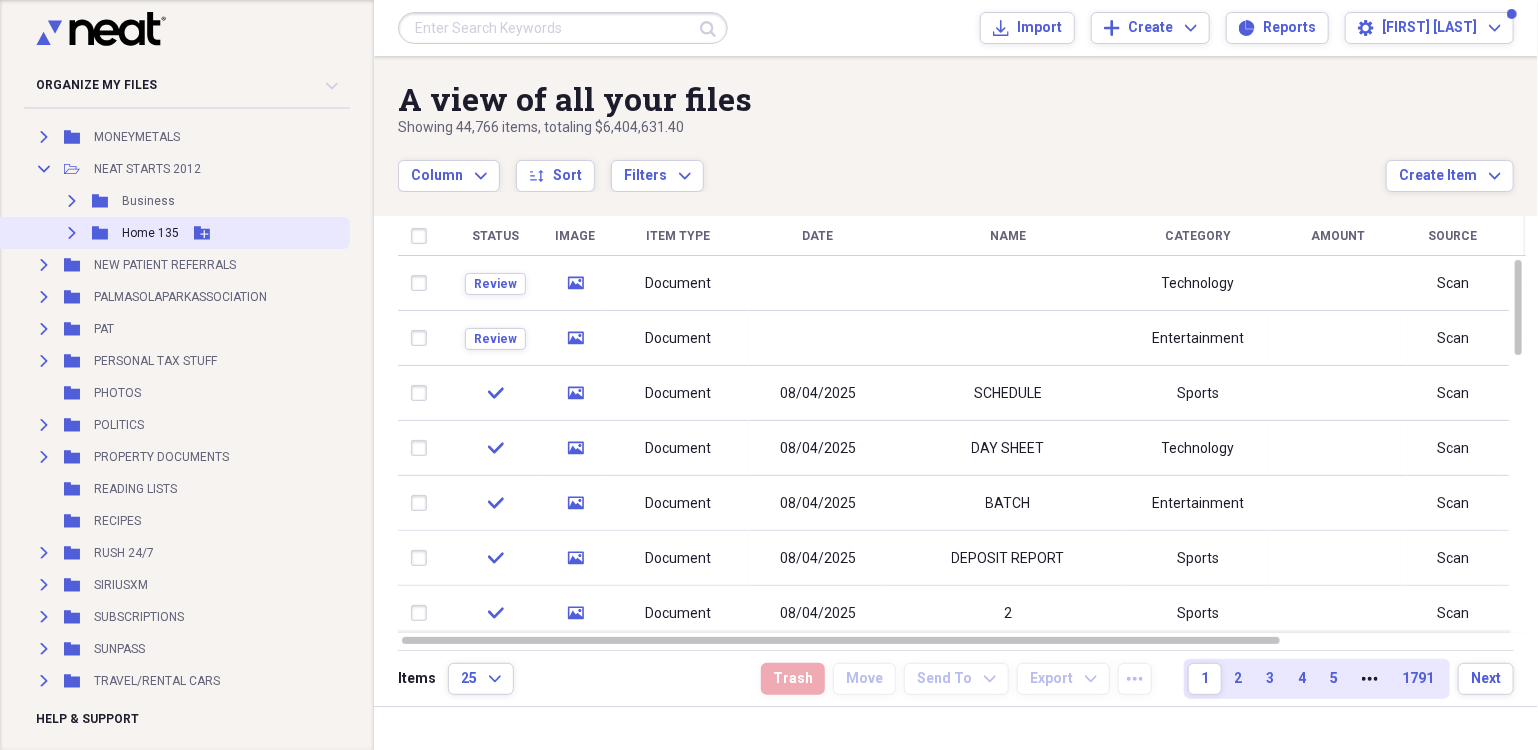 click on "Expand" at bounding box center (72, 233) 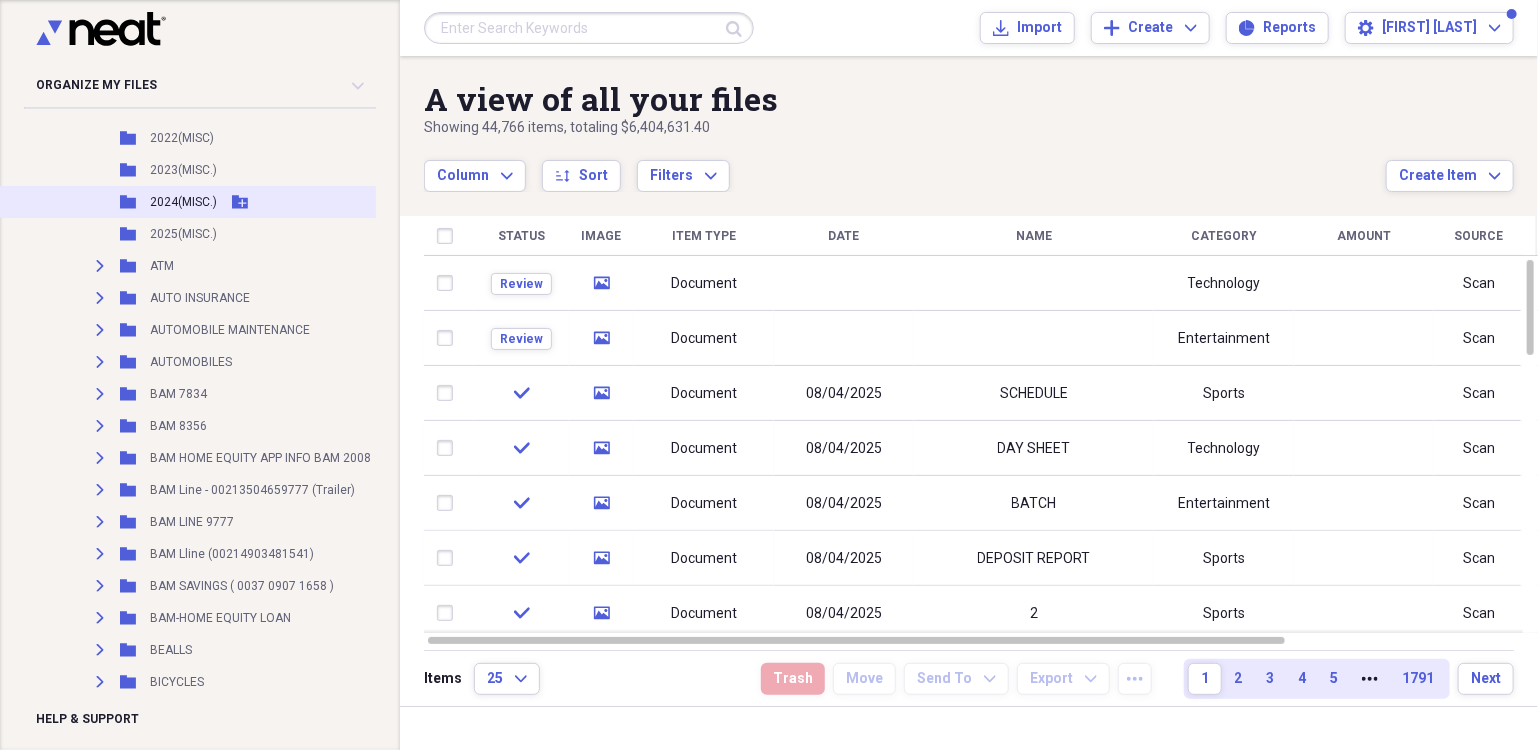 scroll, scrollTop: 2900, scrollLeft: 0, axis: vertical 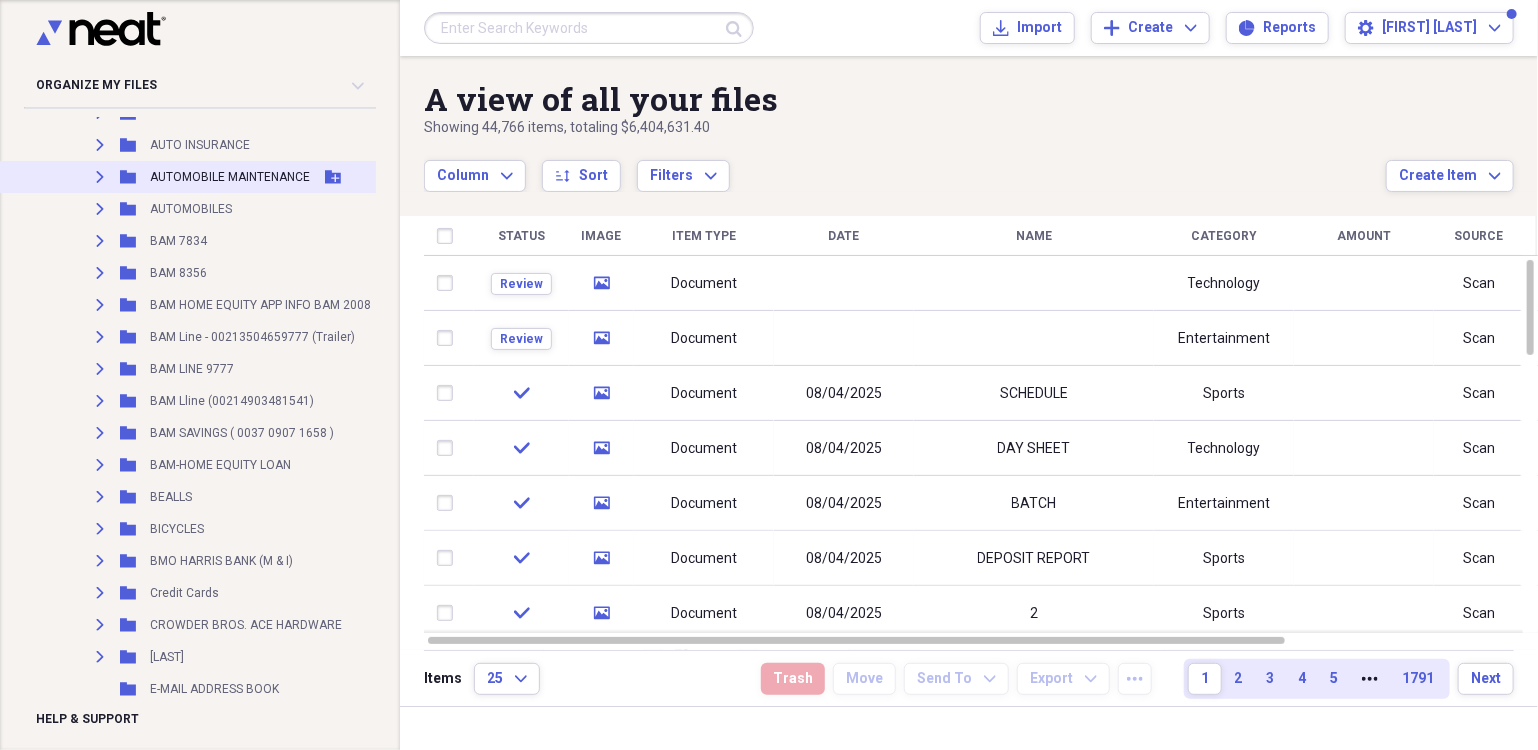 click on "Expand" at bounding box center (100, 177) 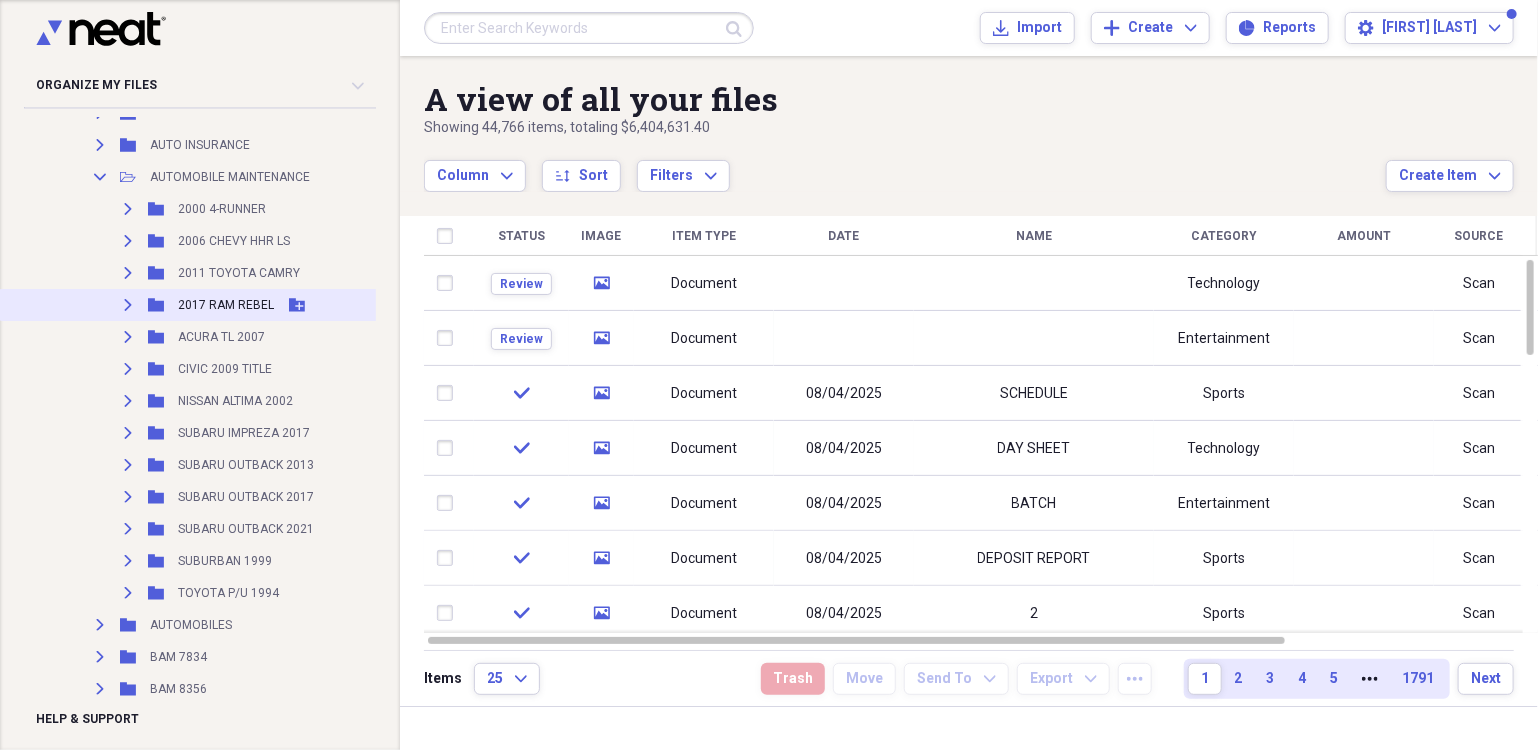 click on "Expand" 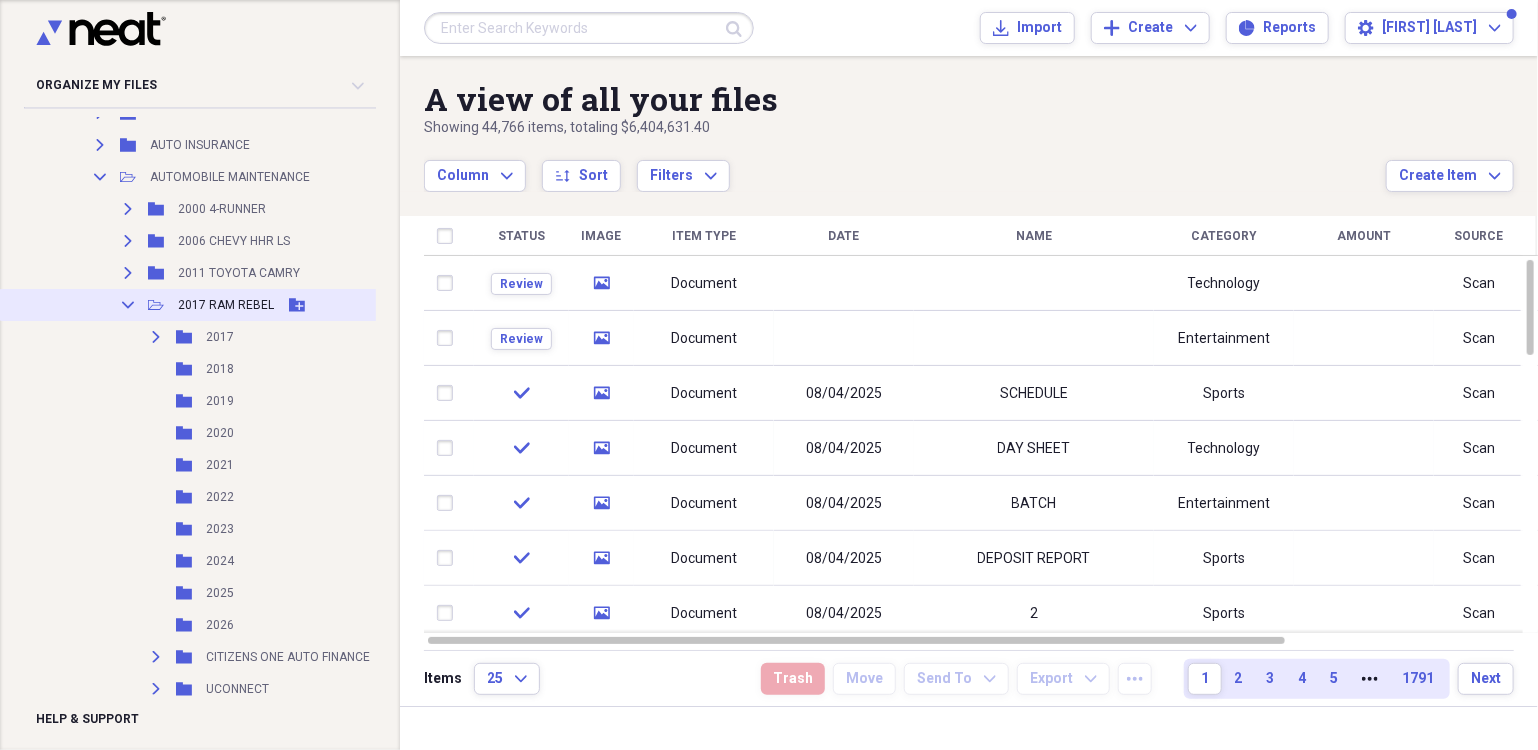 scroll, scrollTop: 3200, scrollLeft: 0, axis: vertical 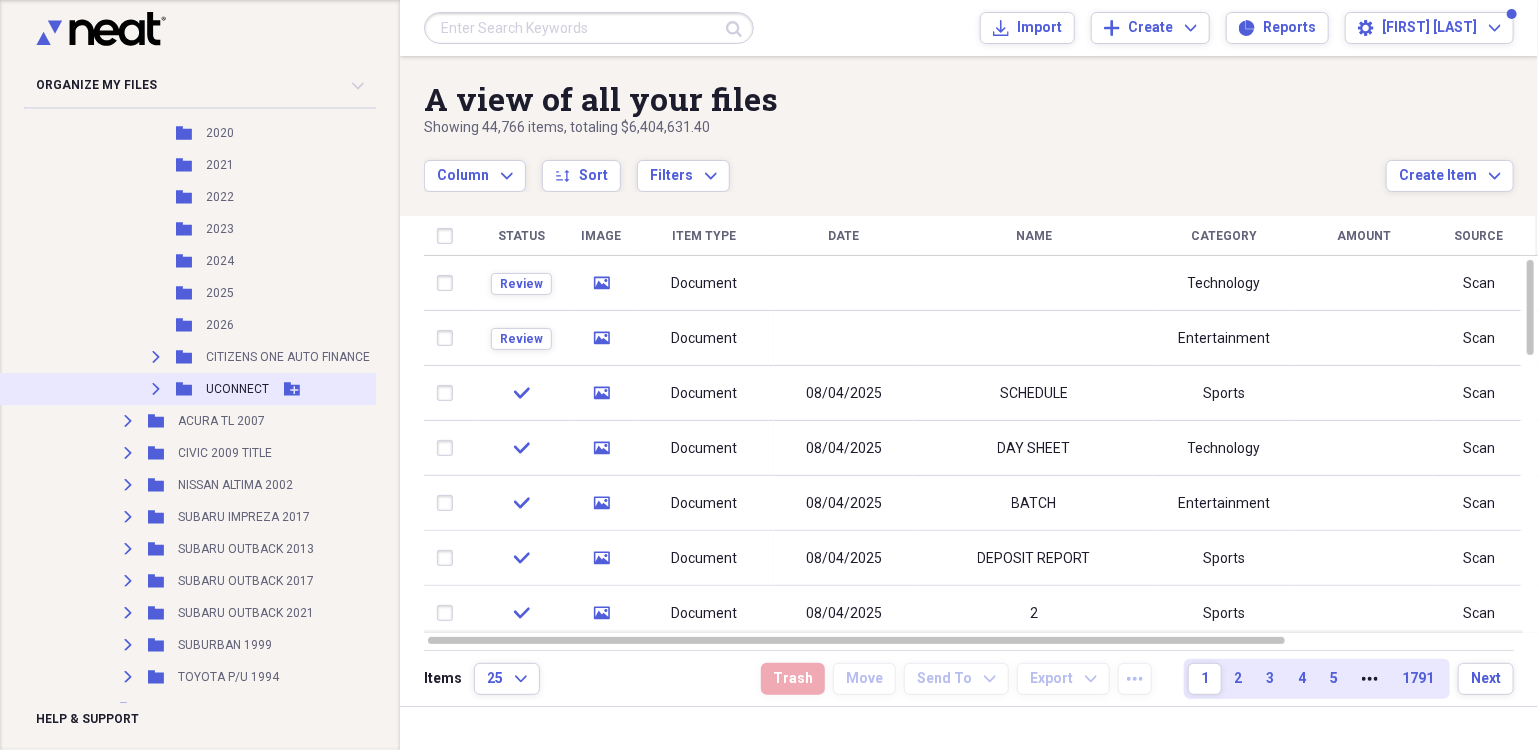 click on "Expand" 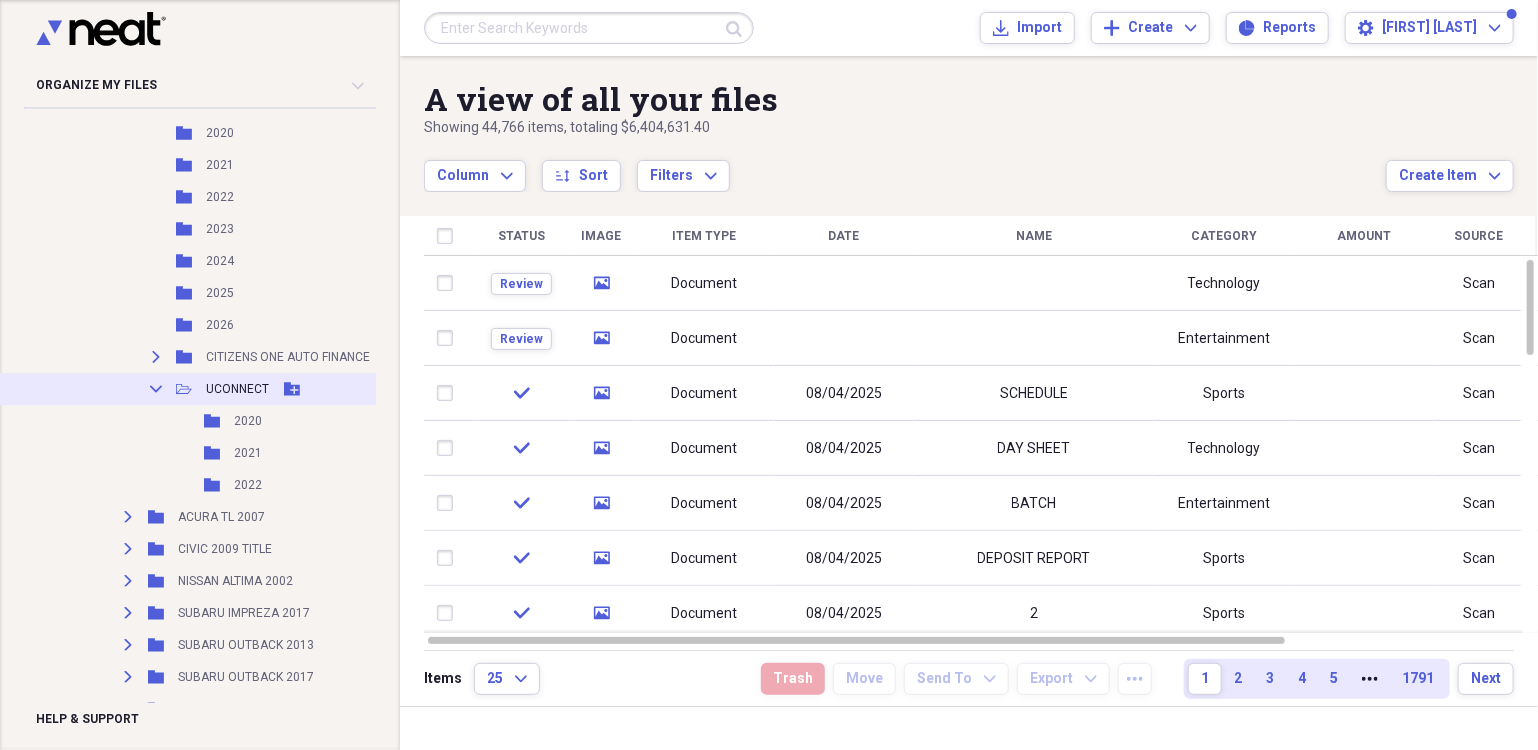 click on "Add Folder" 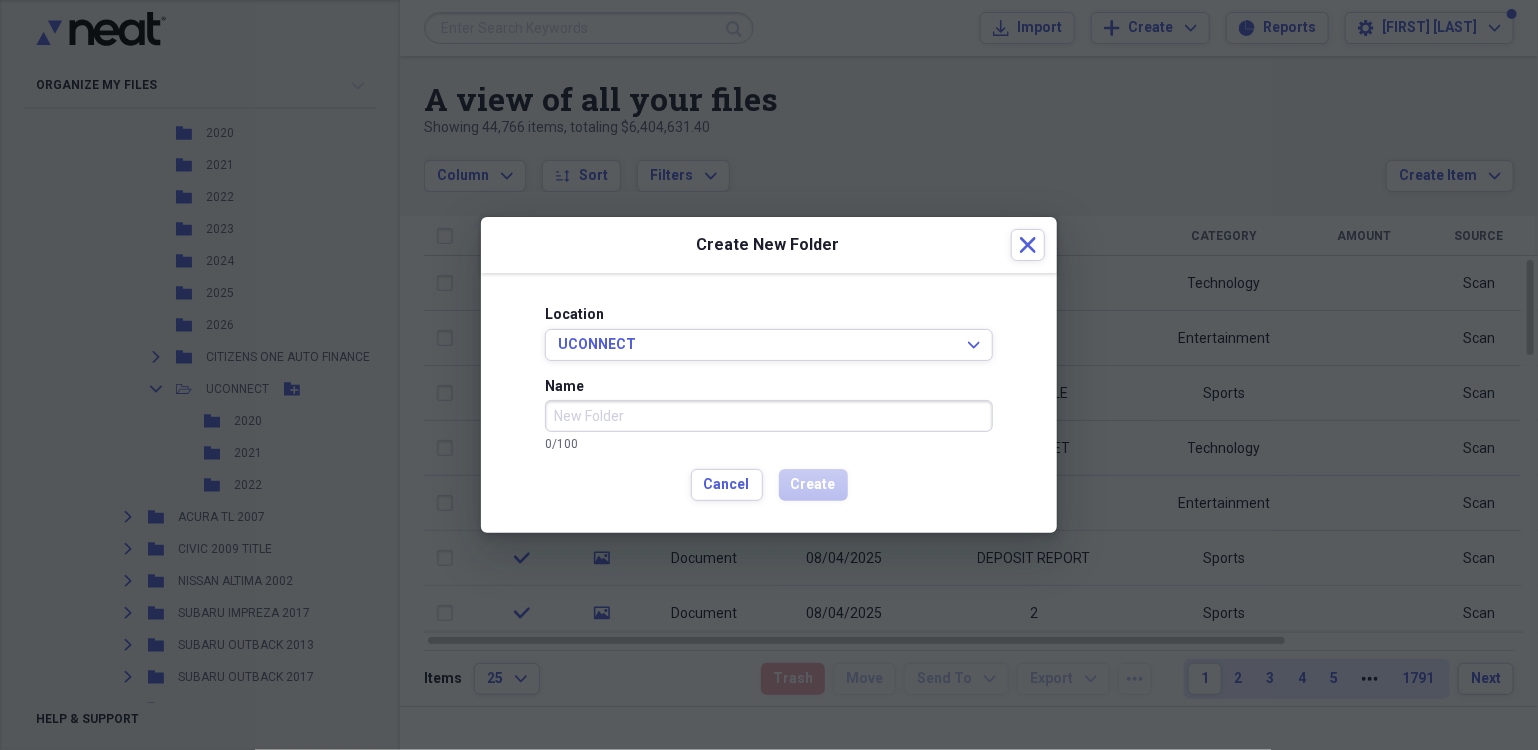 click on "Name" at bounding box center (769, 416) 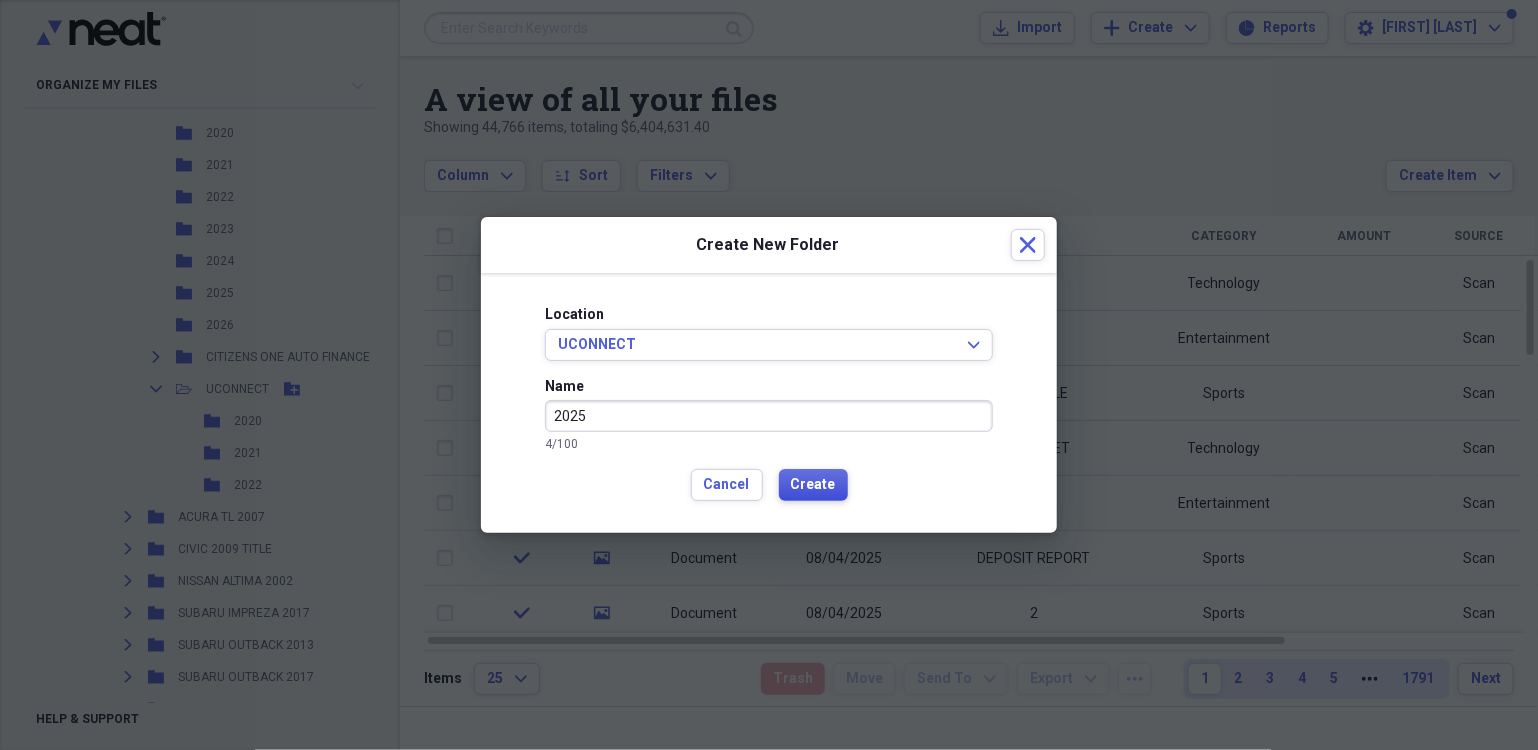type on "2025" 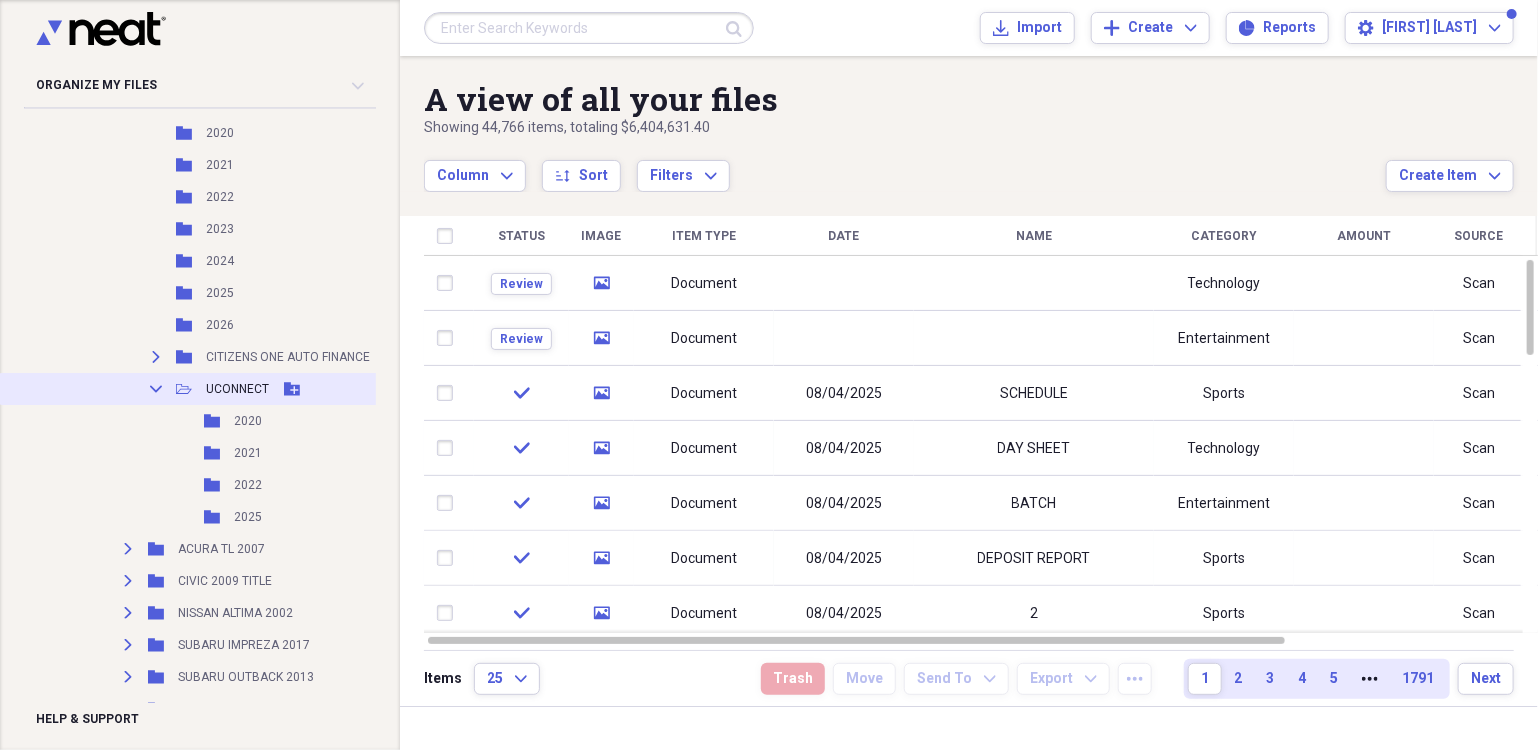 click on "UCONNECT" at bounding box center [237, 389] 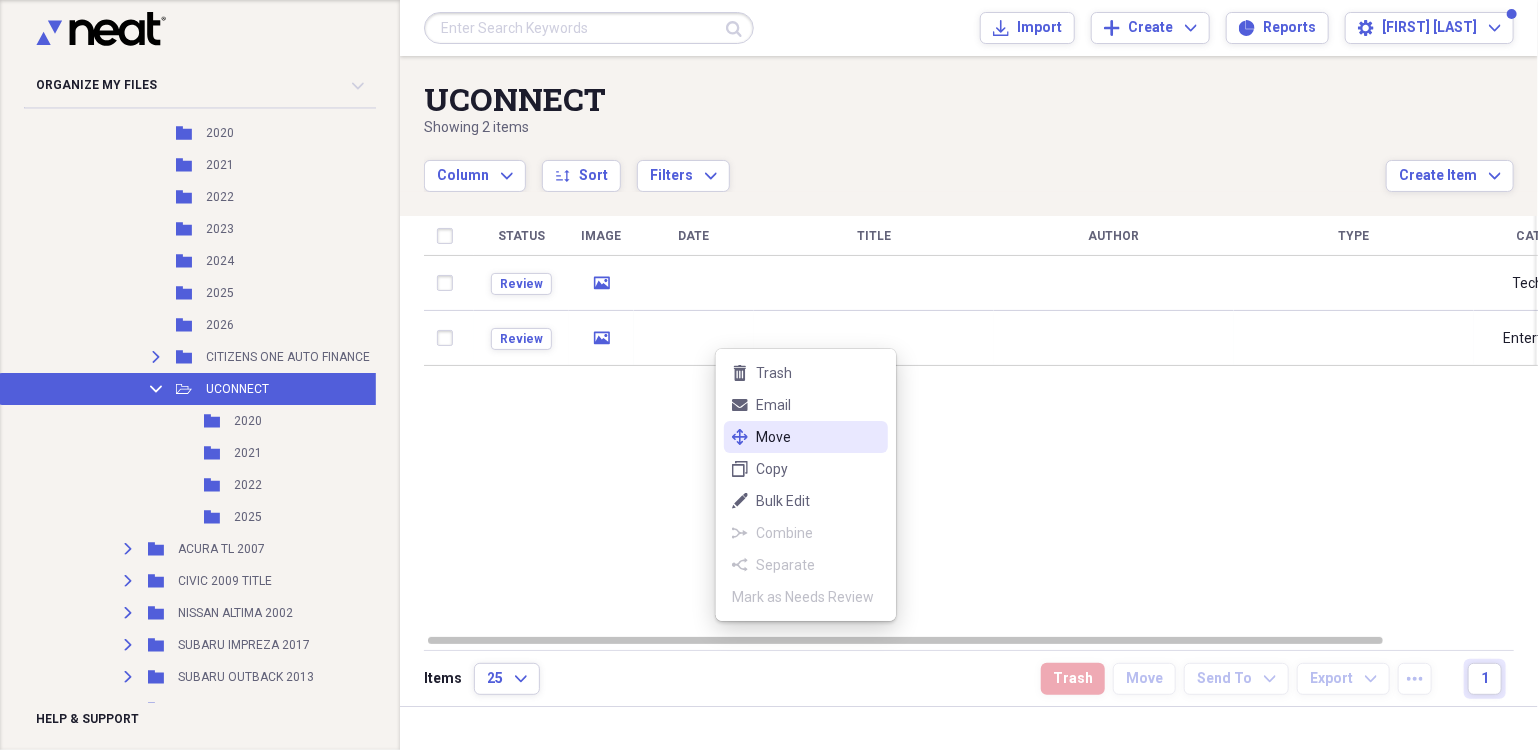 click on "move Move" at bounding box center (806, 437) 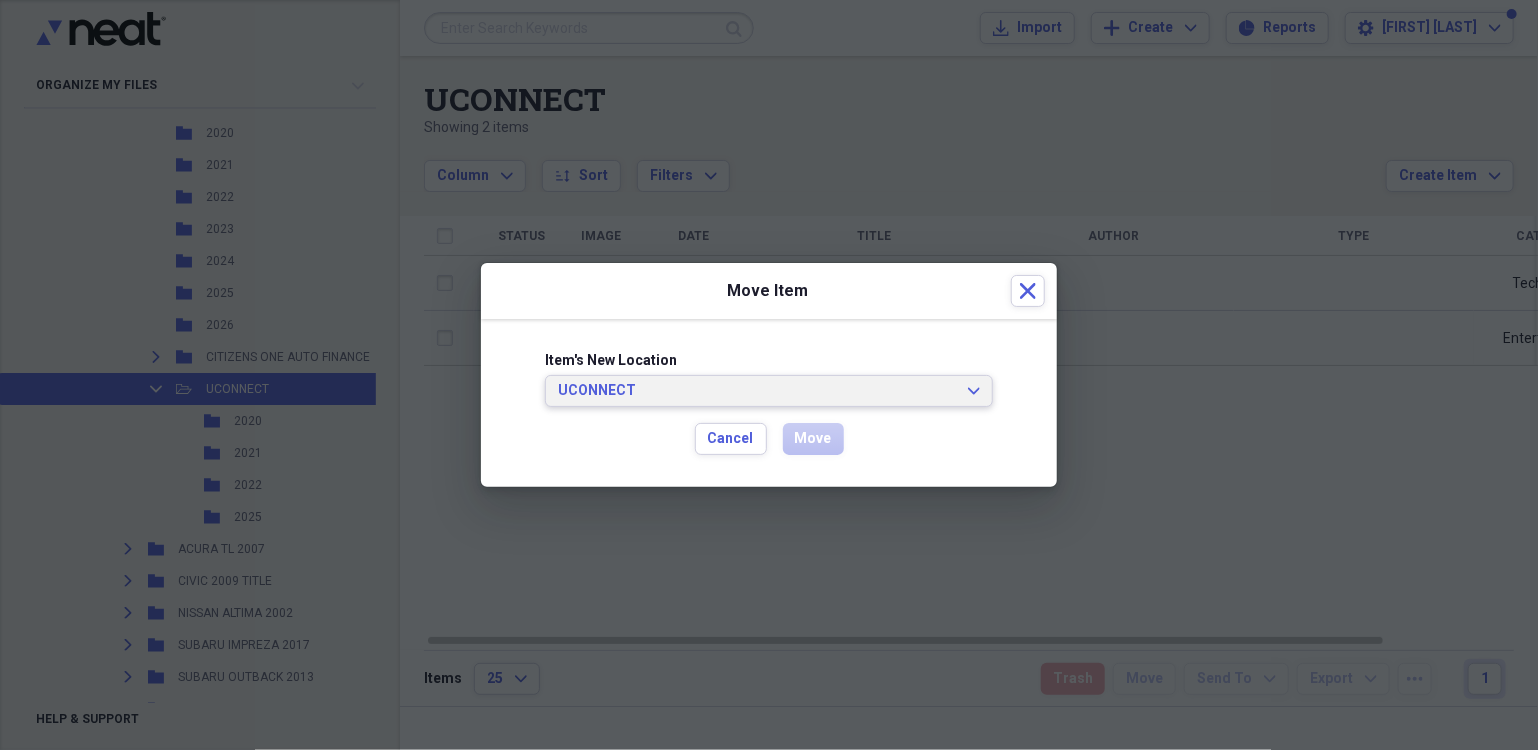 click on "Expand" 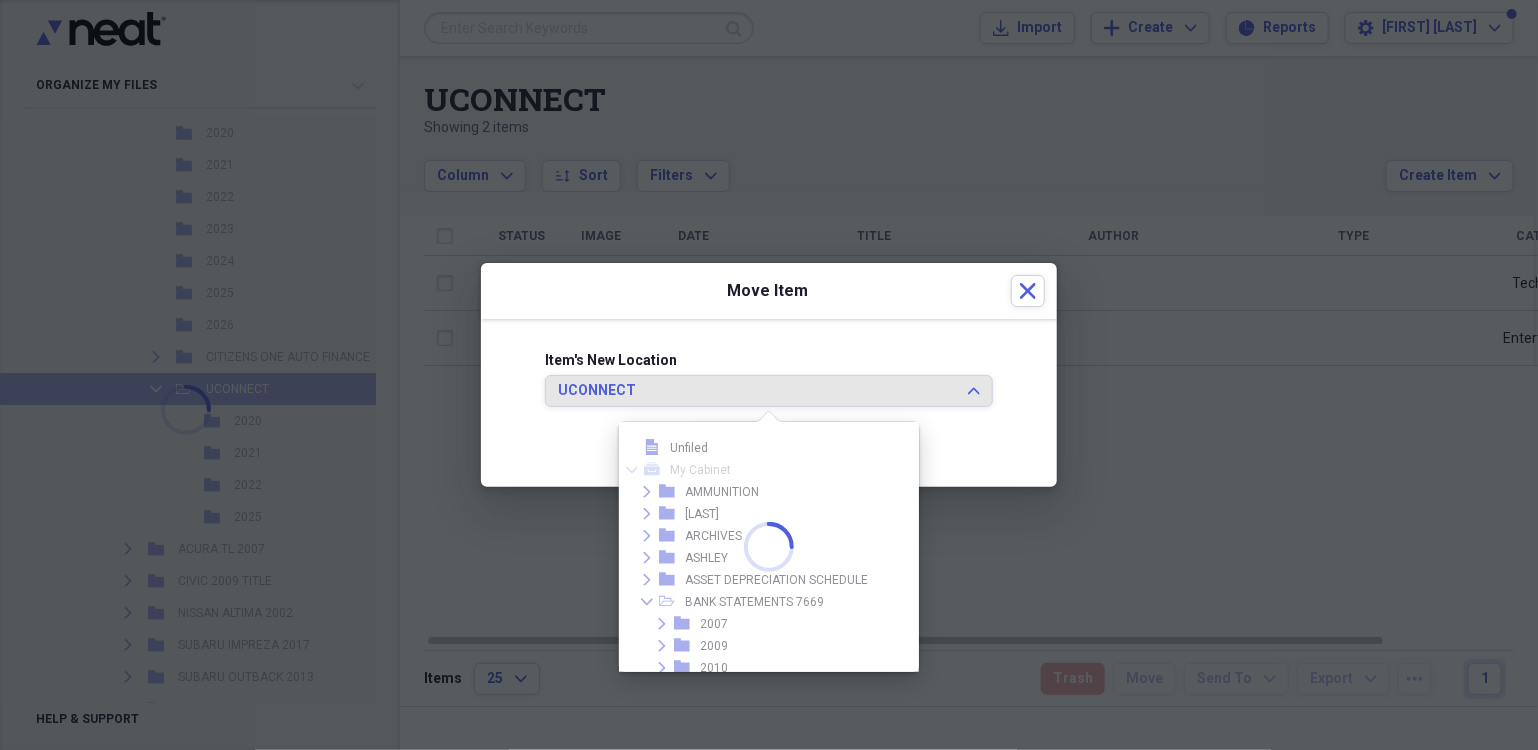 click on "Expand" 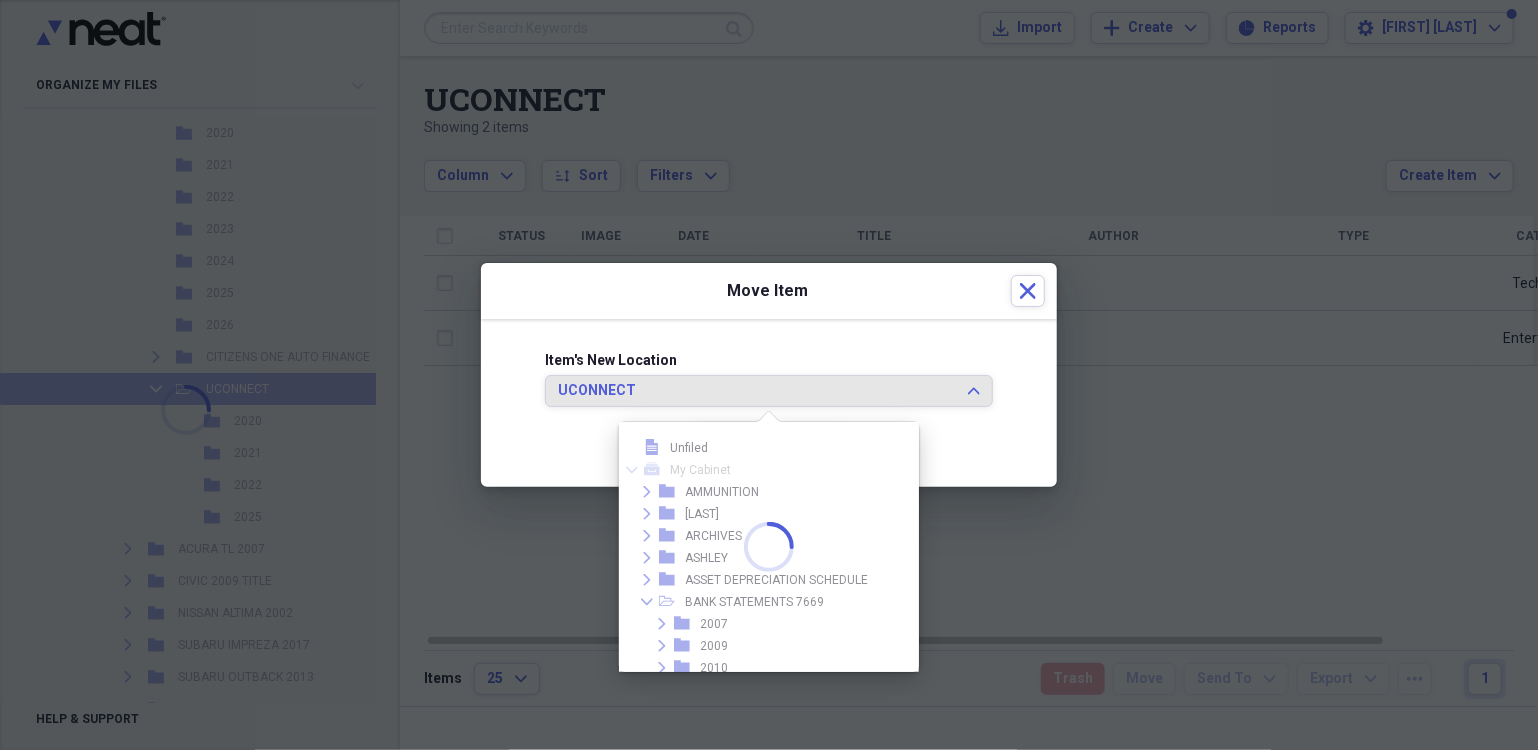 click on "2025" at bounding box center [774, 8148] 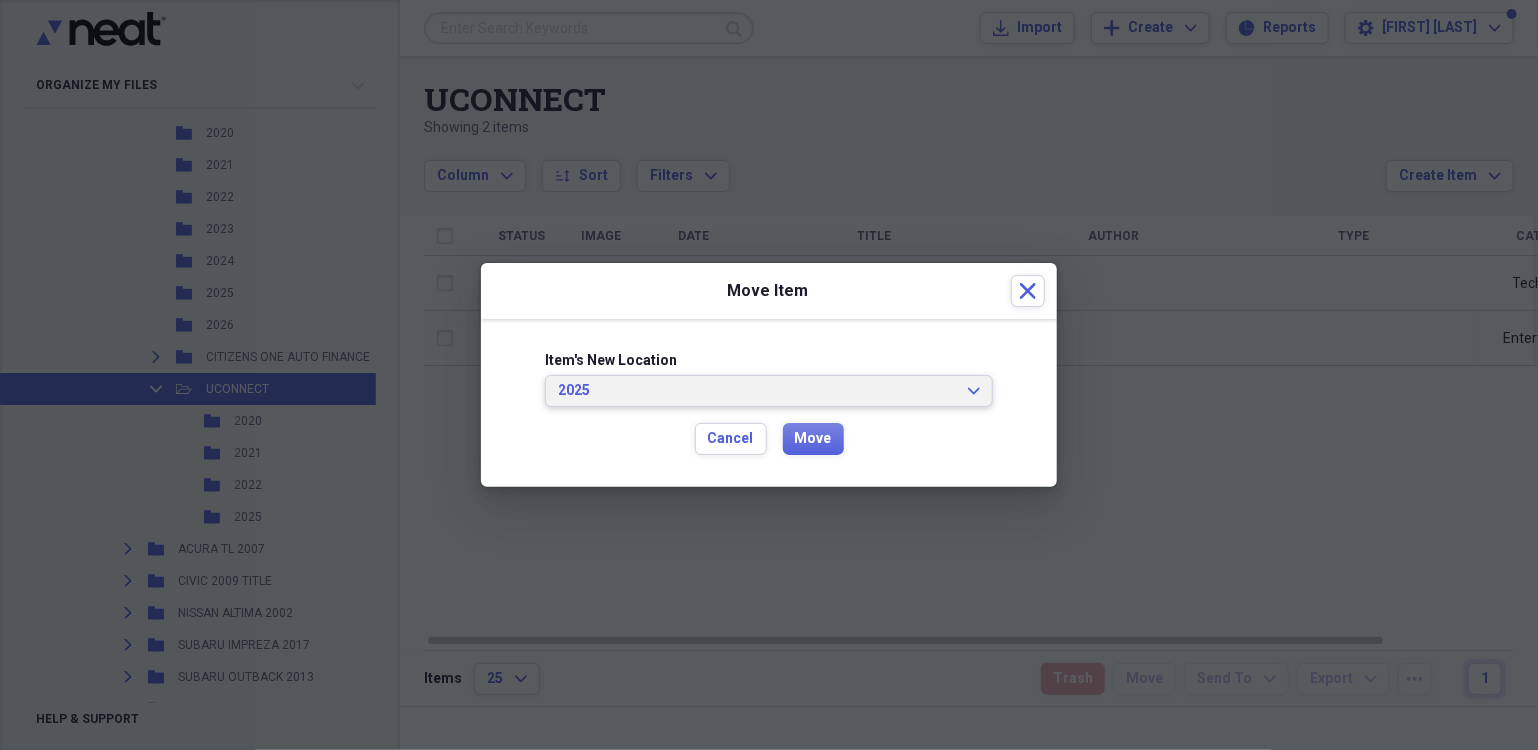 scroll, scrollTop: 8950, scrollLeft: 0, axis: vertical 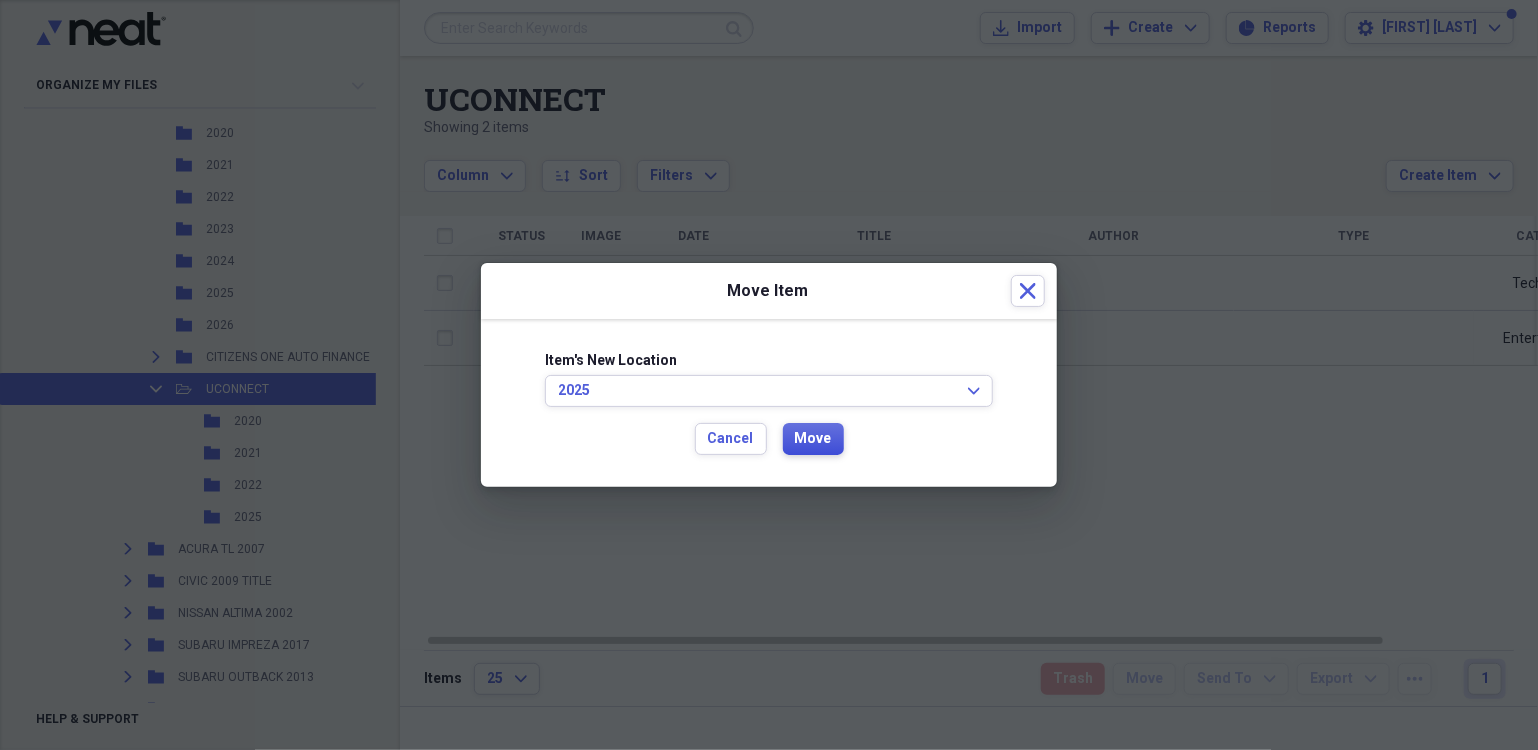 click on "Move" at bounding box center (813, 439) 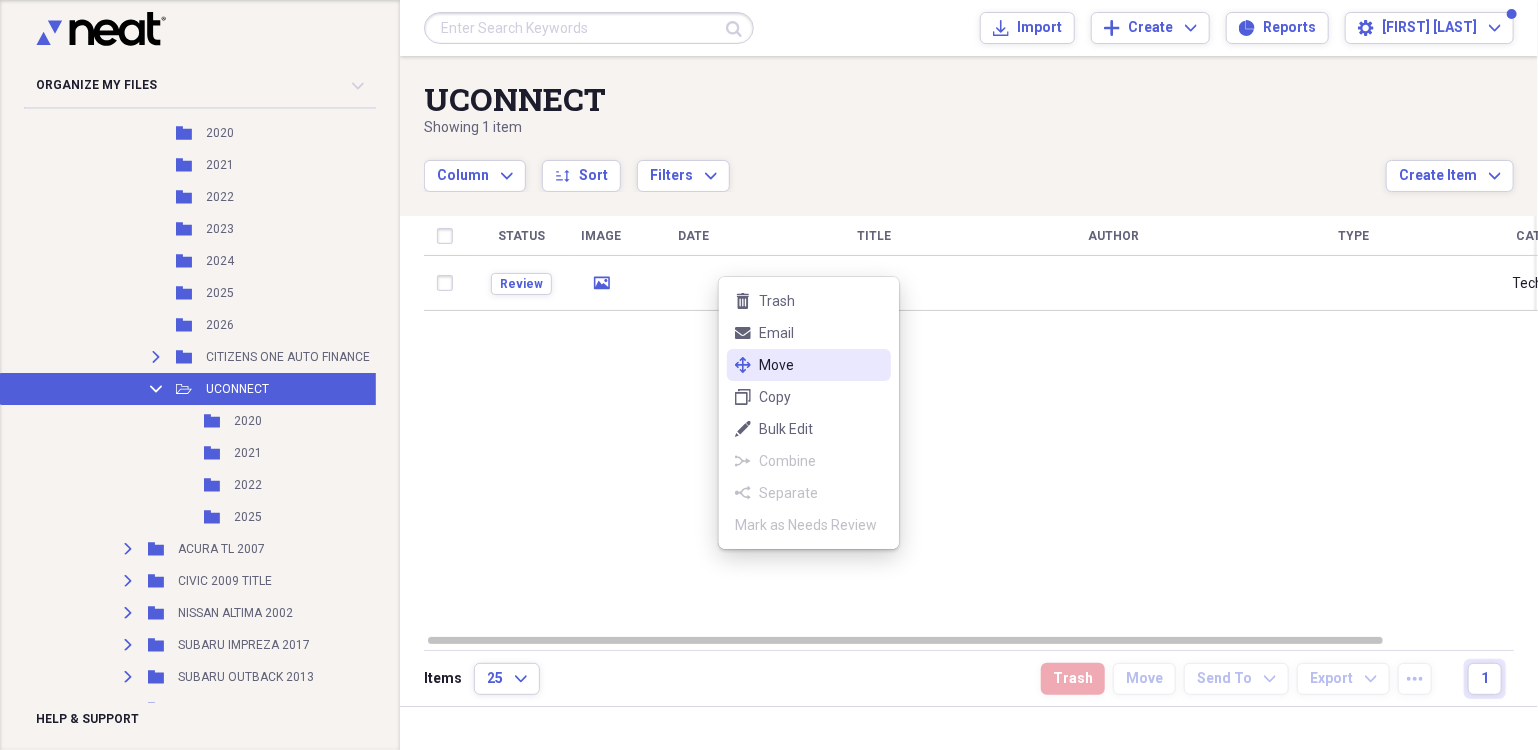 click on "Move" at bounding box center [821, 365] 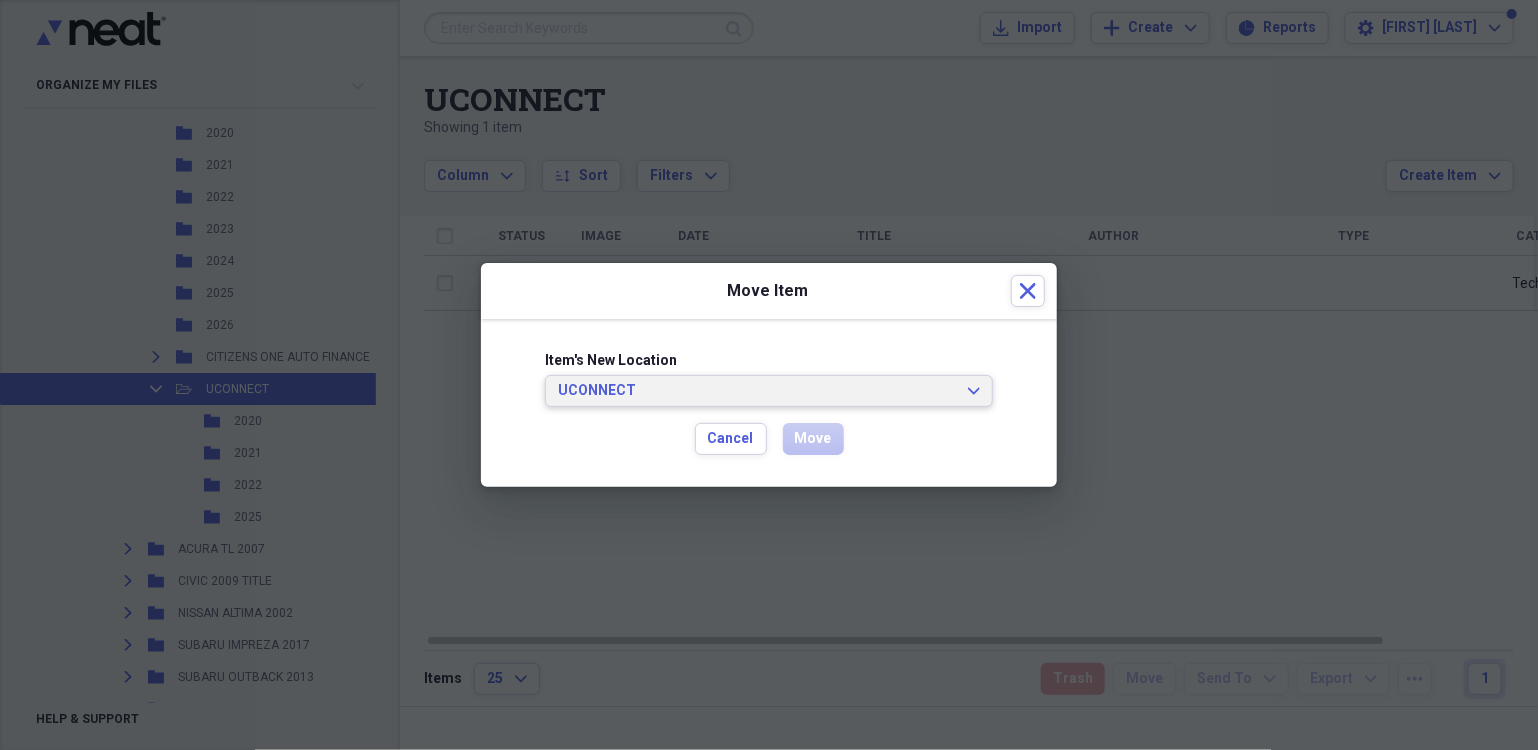 click on "Expand" 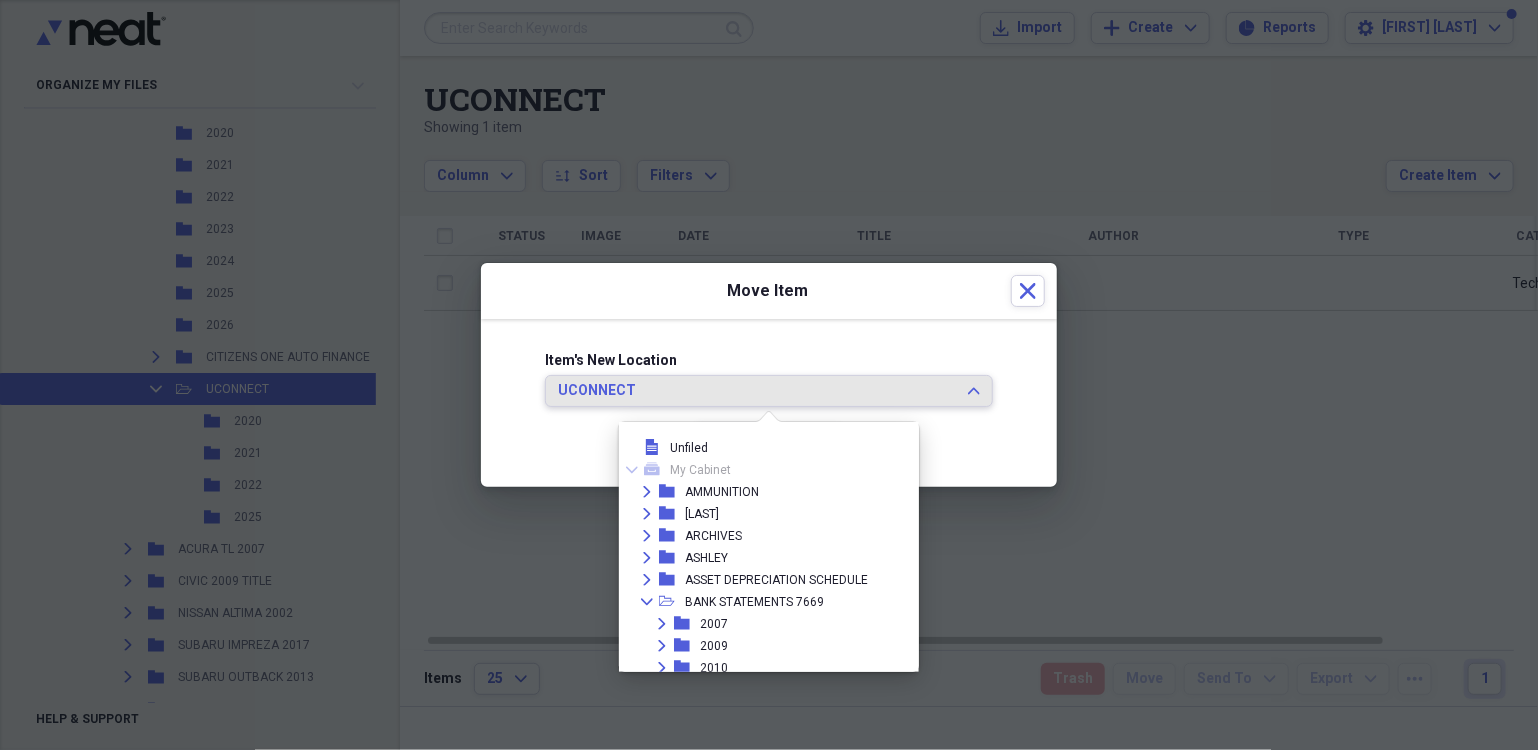 scroll, scrollTop: 13702, scrollLeft: 0, axis: vertical 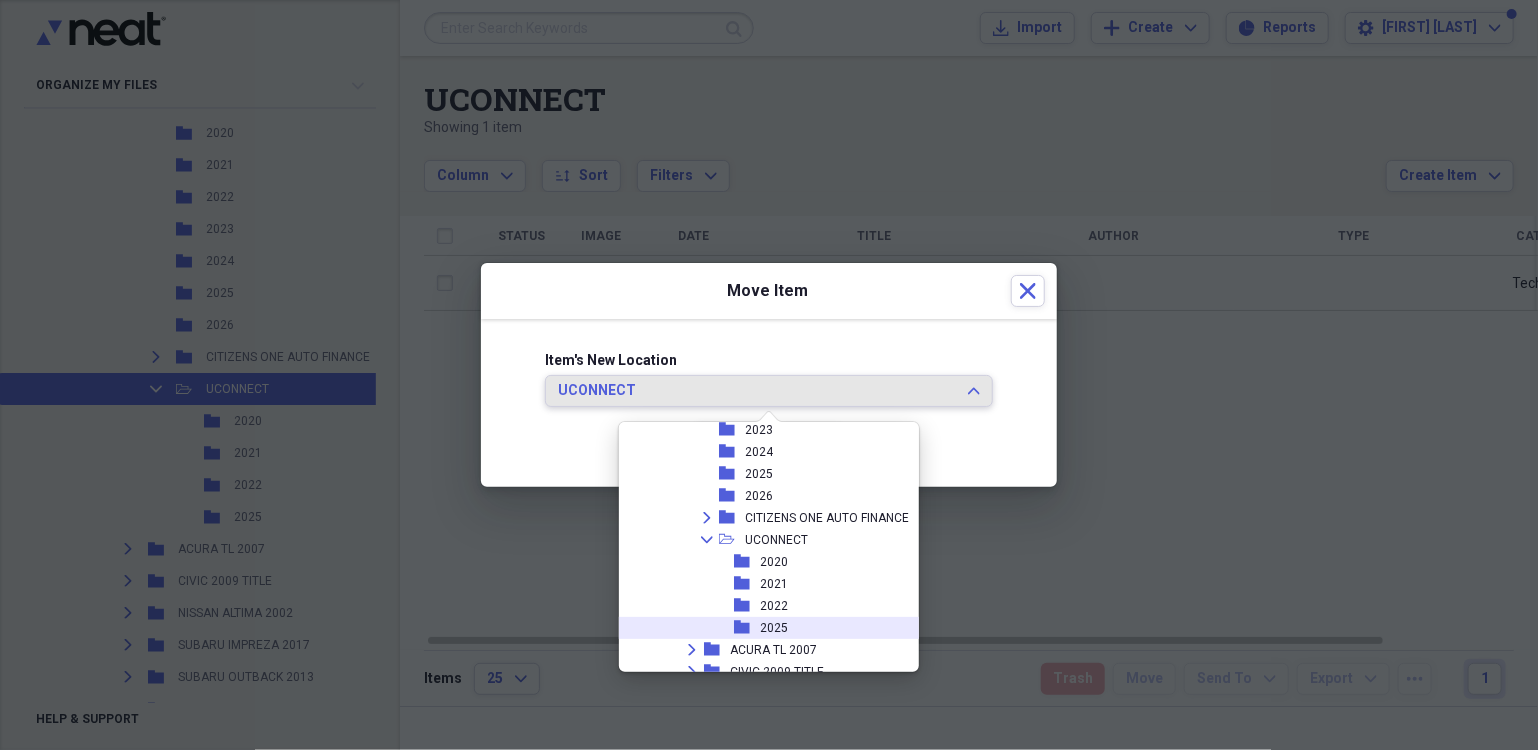 click on "2025" at bounding box center (774, 628) 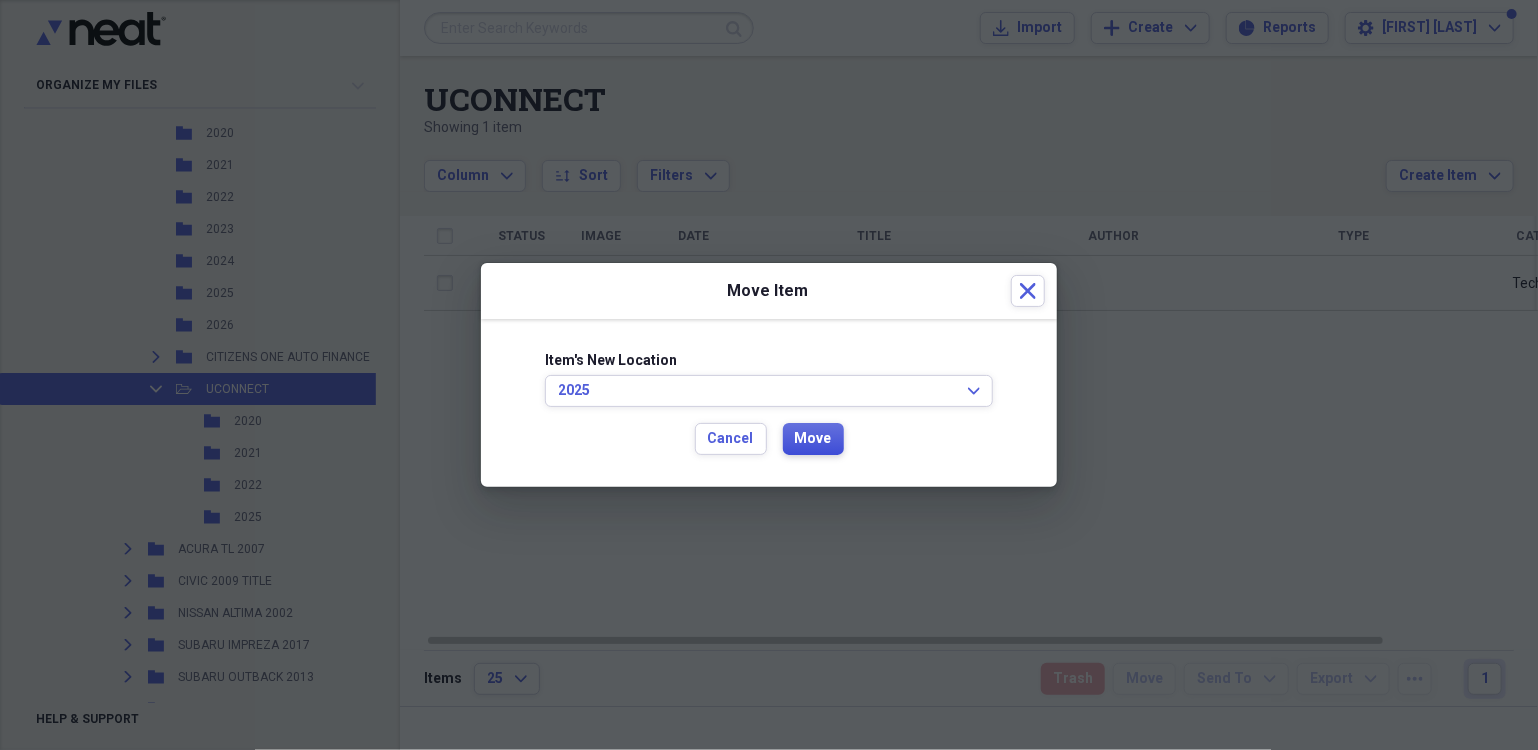 click on "Move" at bounding box center (813, 439) 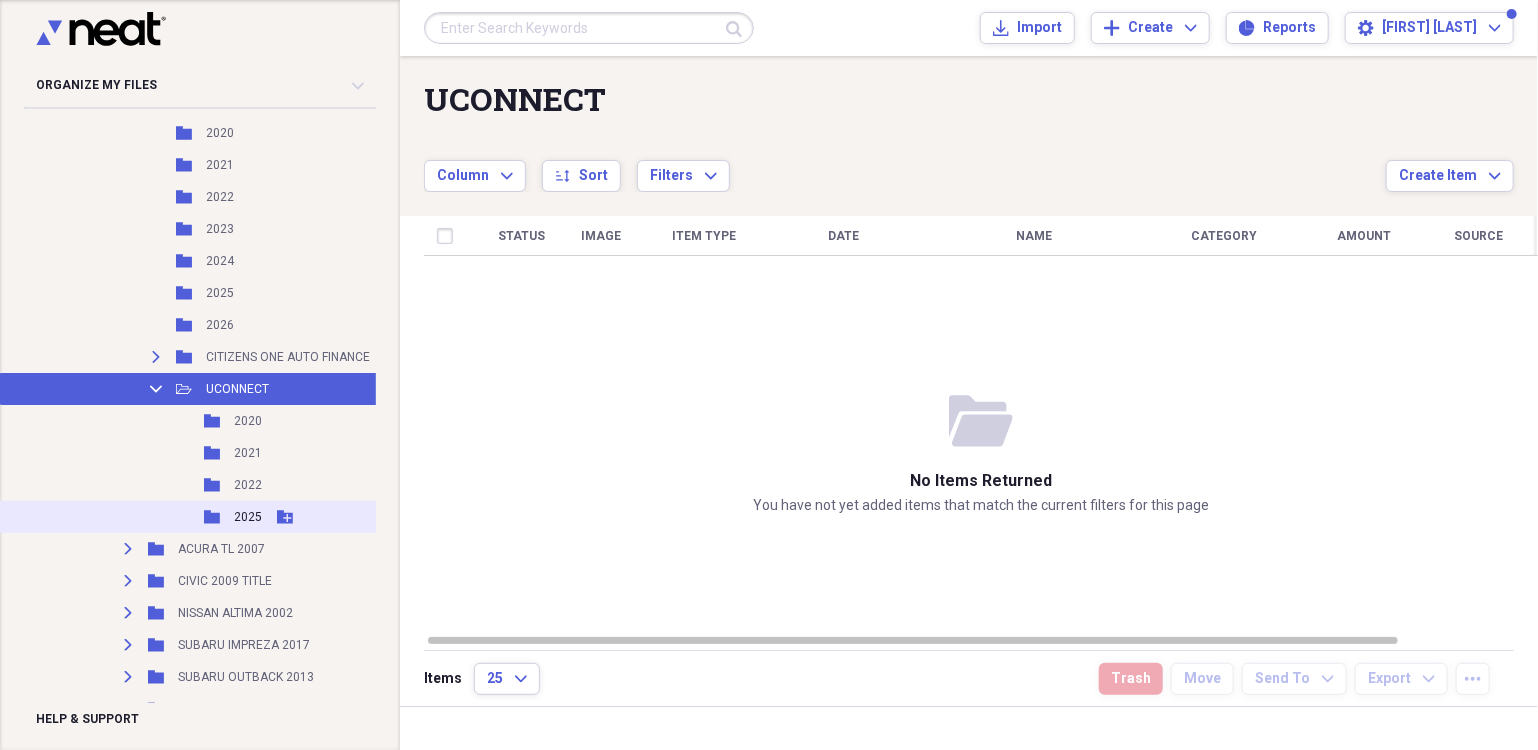 click on "2025" at bounding box center (248, 517) 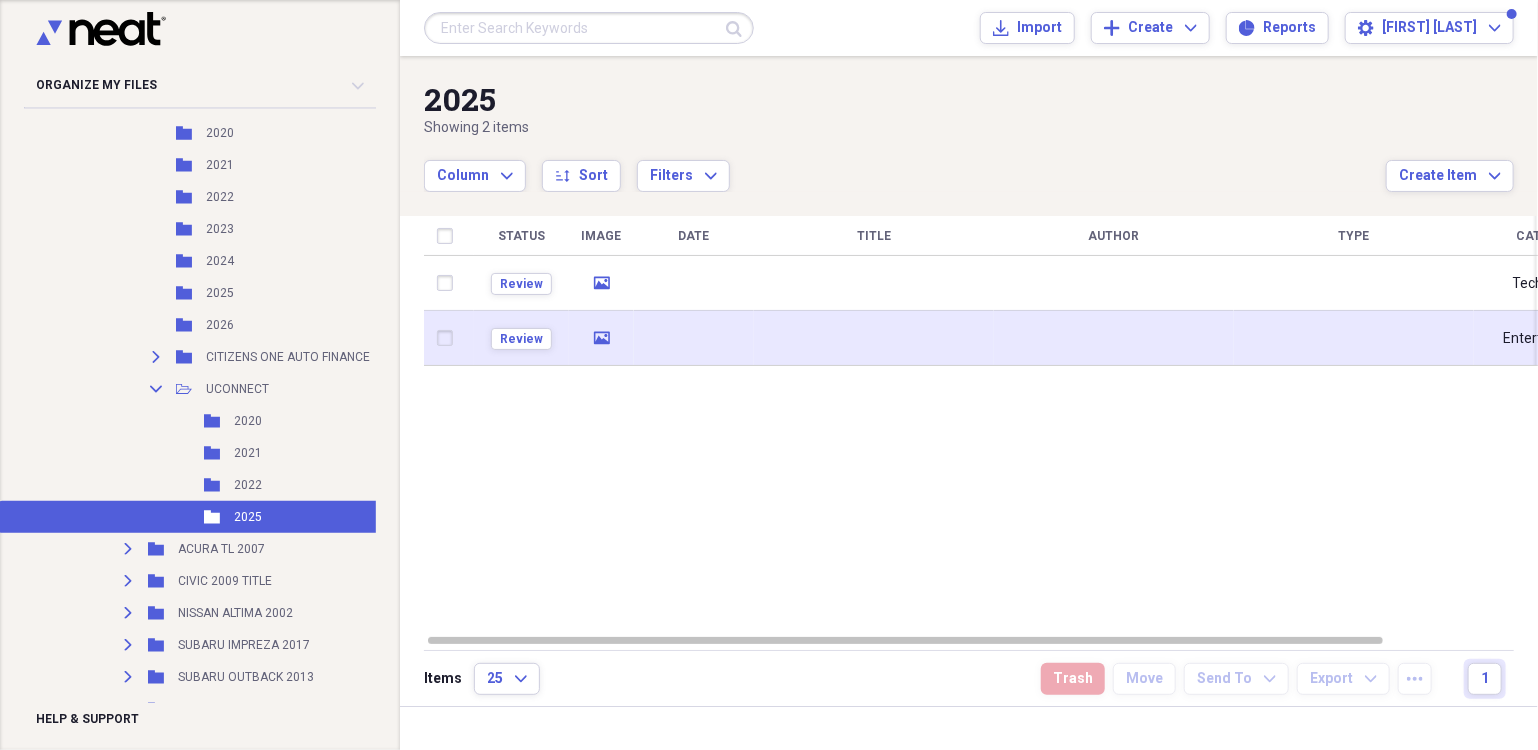 click at bounding box center (694, 338) 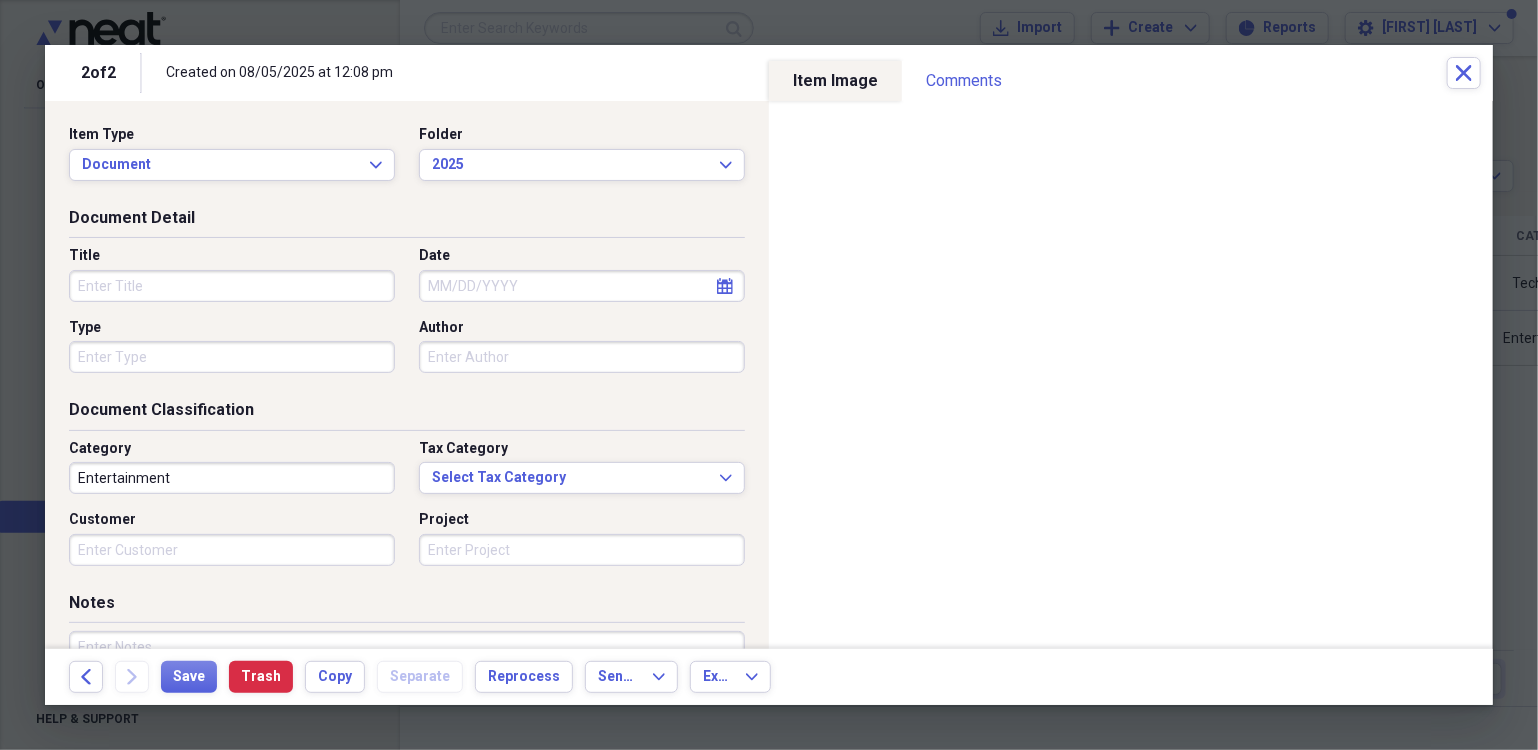 click on "Title" at bounding box center [232, 286] 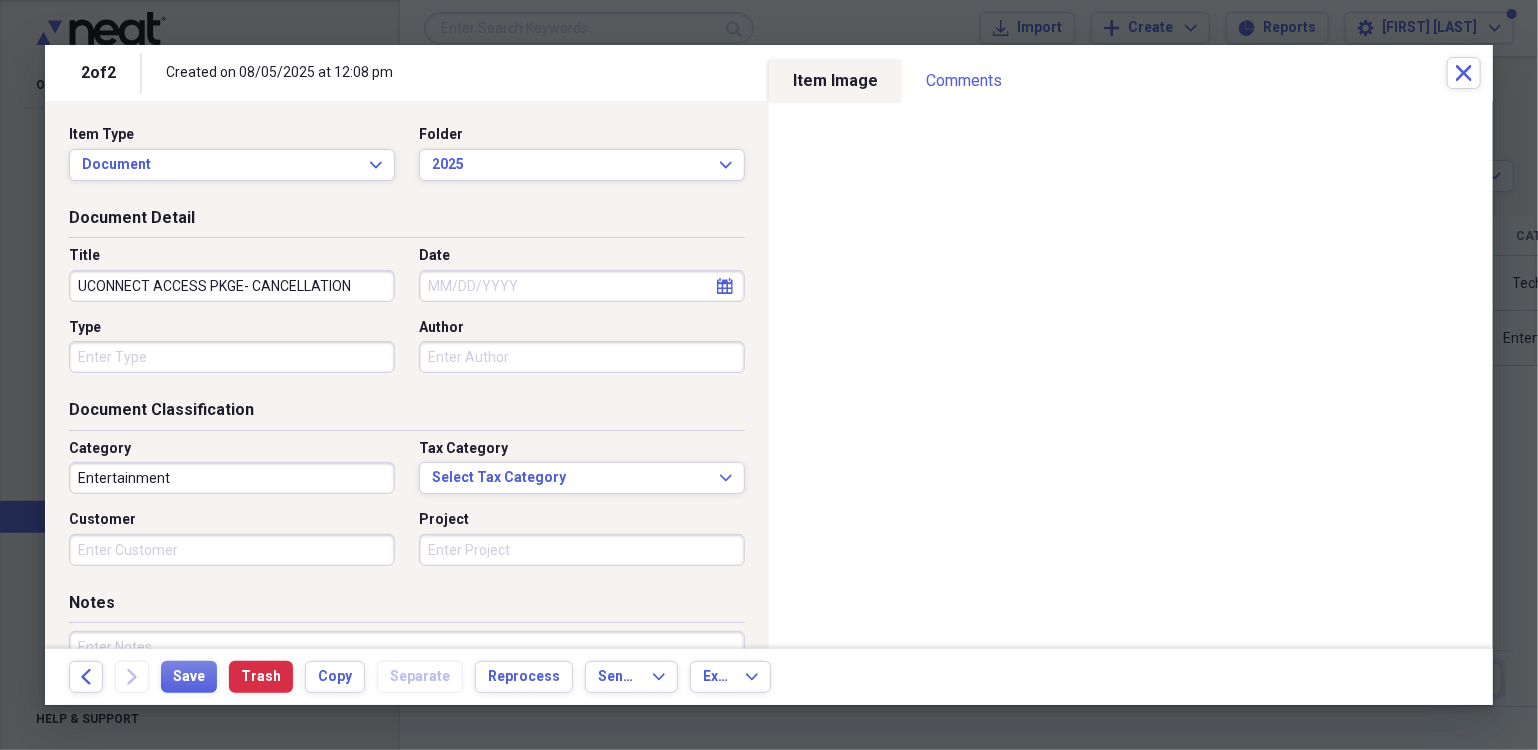 type on "UCONNECT ACCESS PKGE- CANCELLATION" 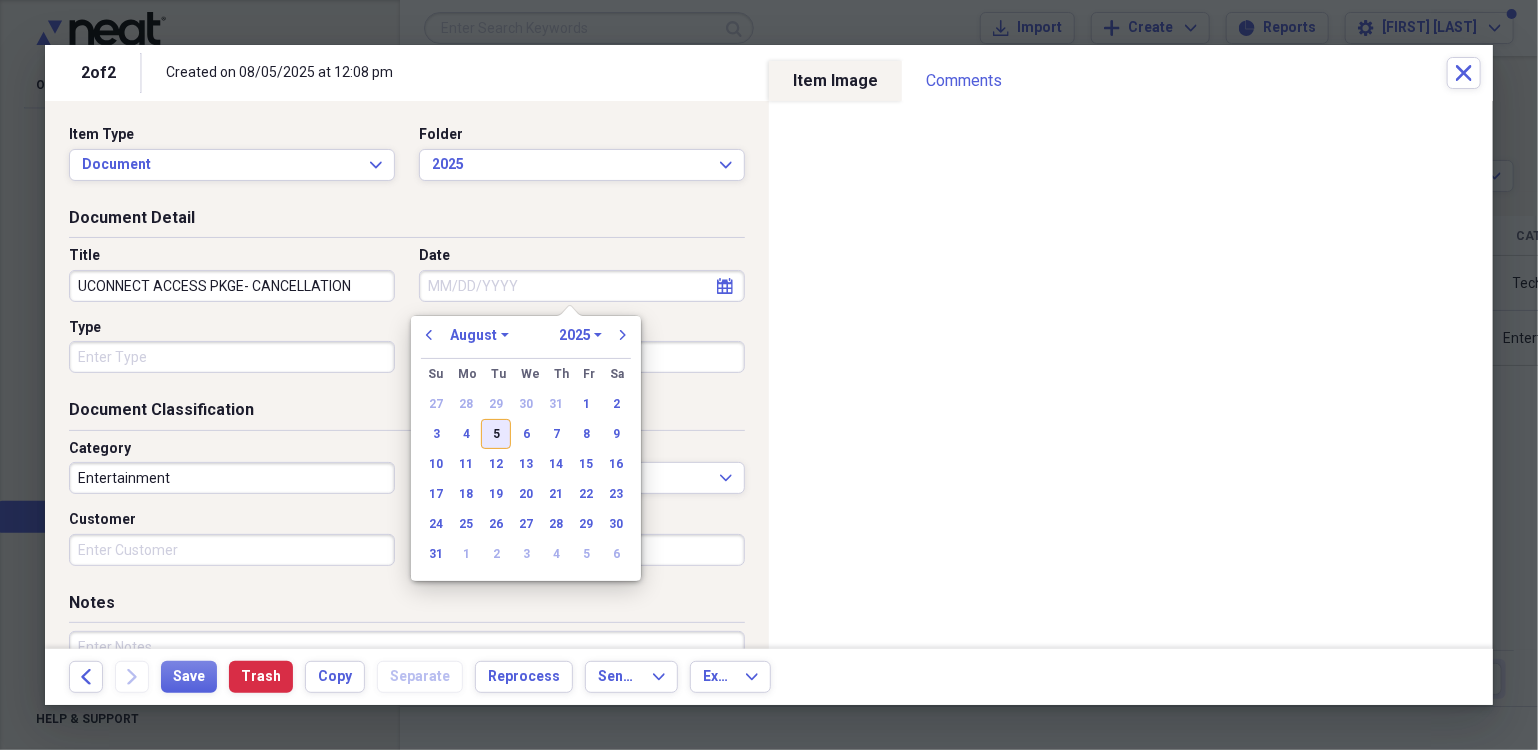 click on "5" at bounding box center (496, 434) 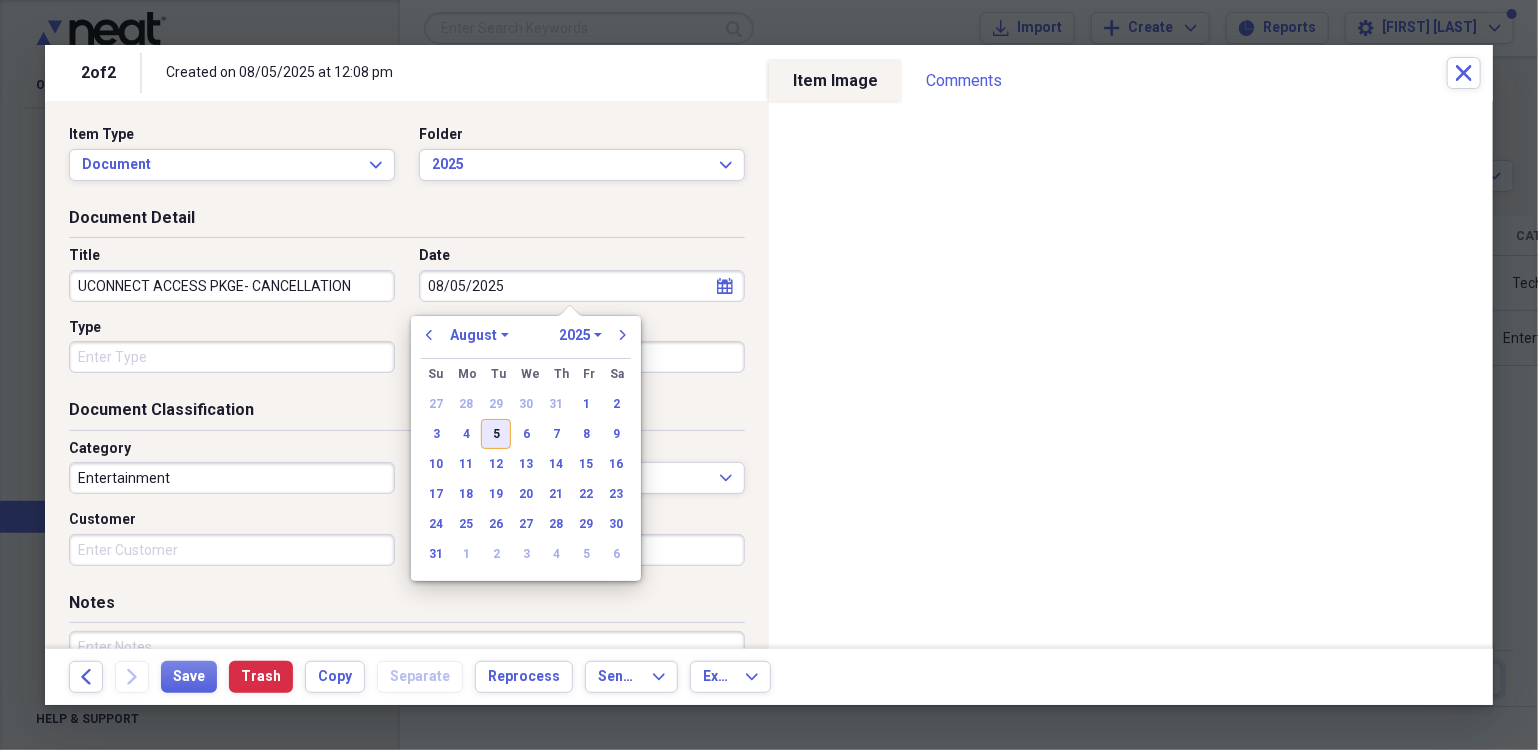 type on "08/05/2025" 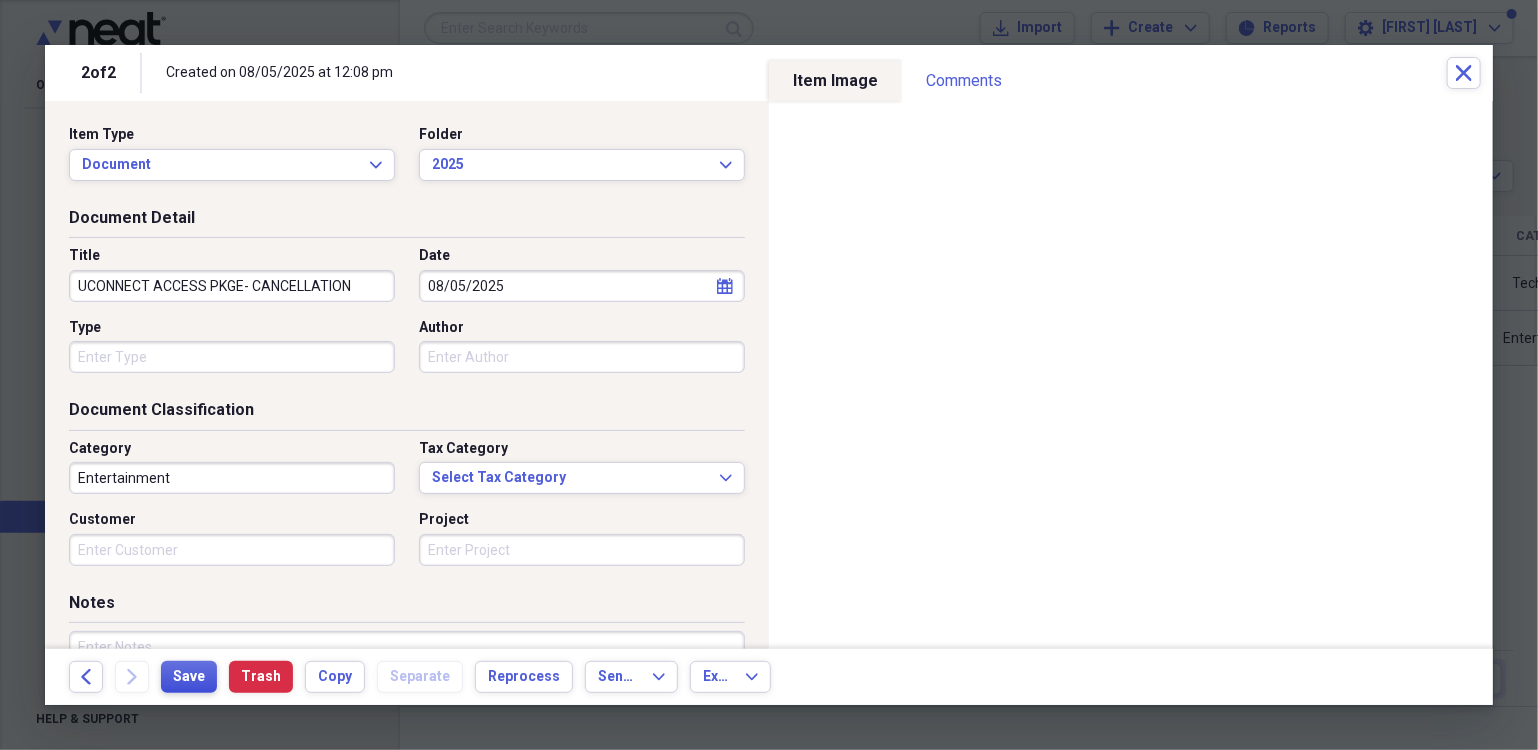 click on "Save" at bounding box center (189, 677) 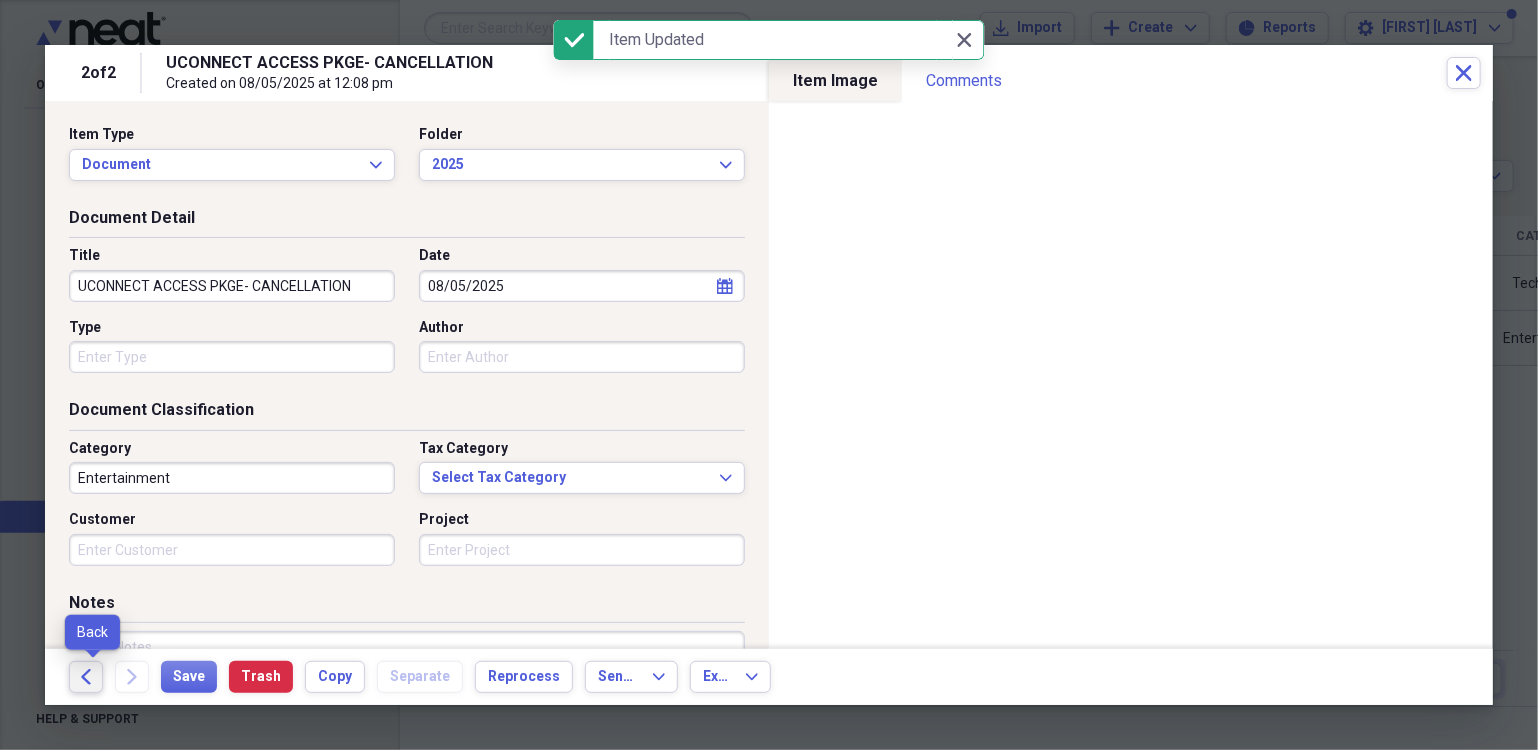 click 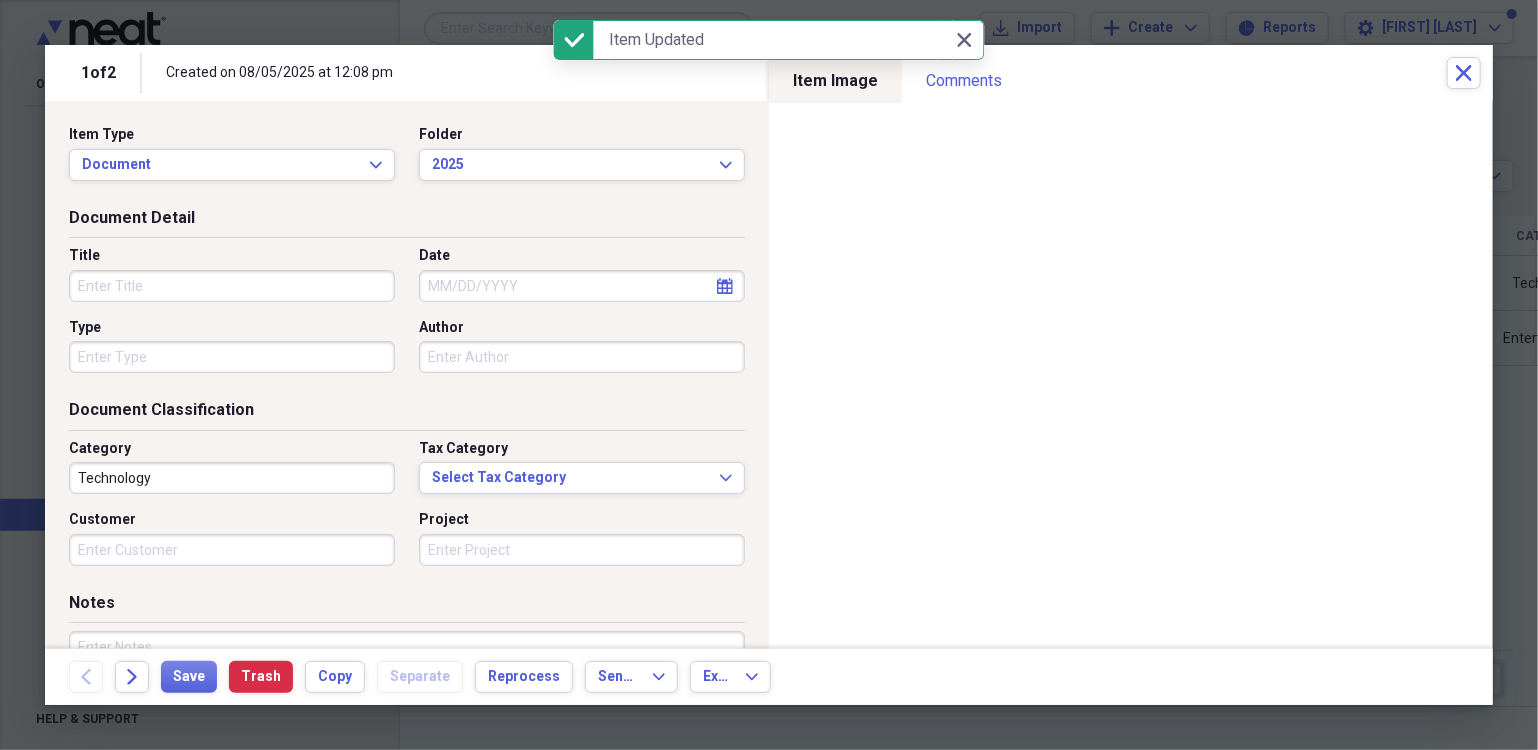 click on "Title" at bounding box center (232, 286) 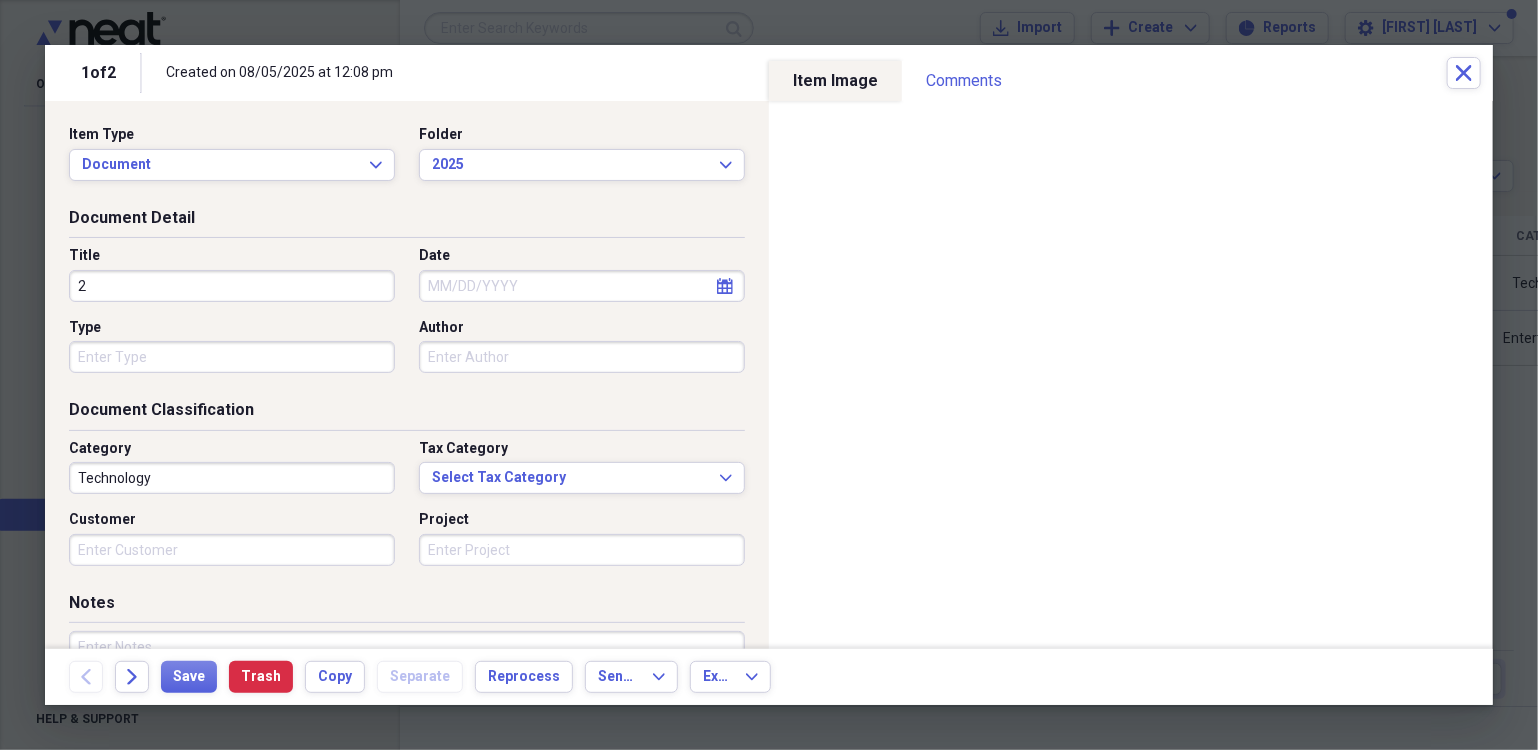 type on "2" 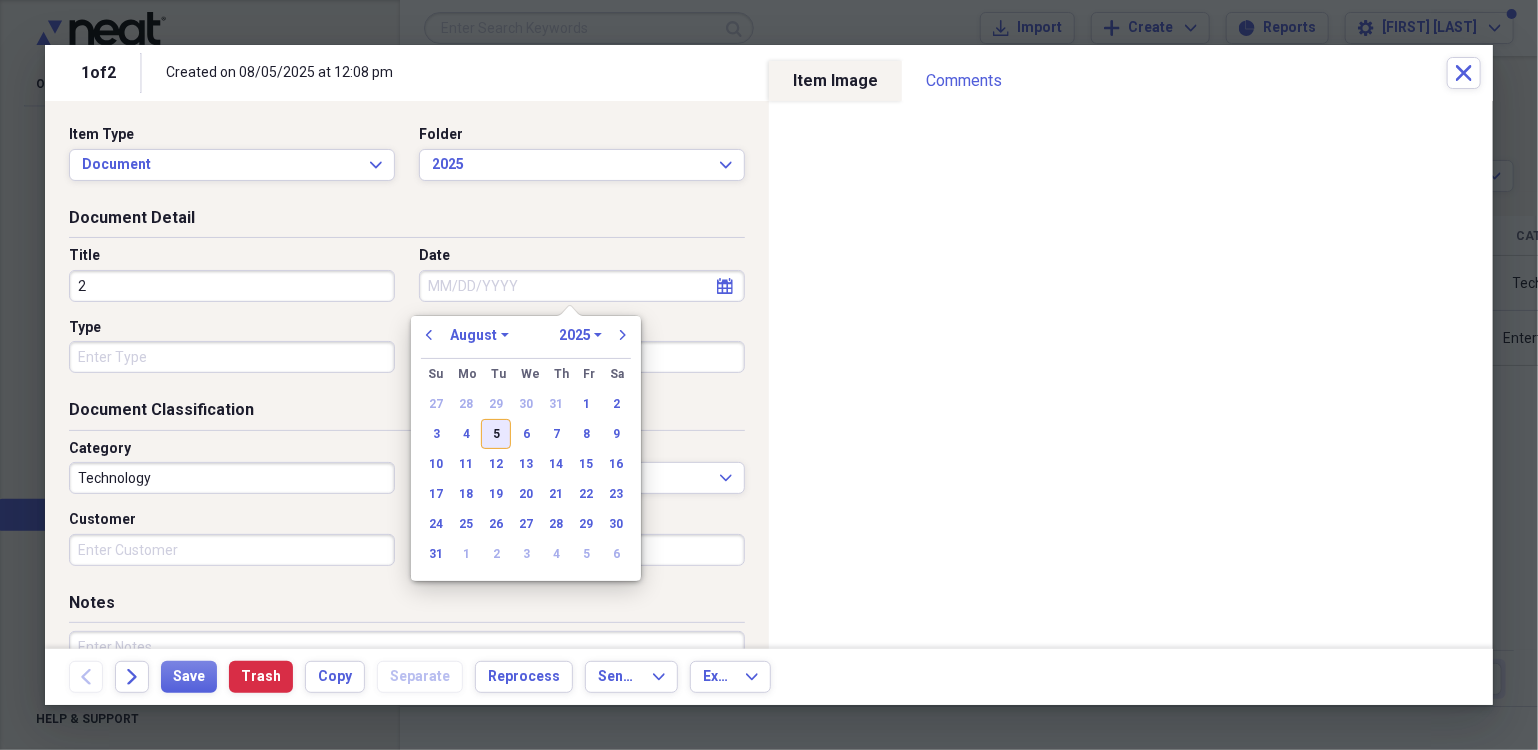 click on "5" at bounding box center (496, 434) 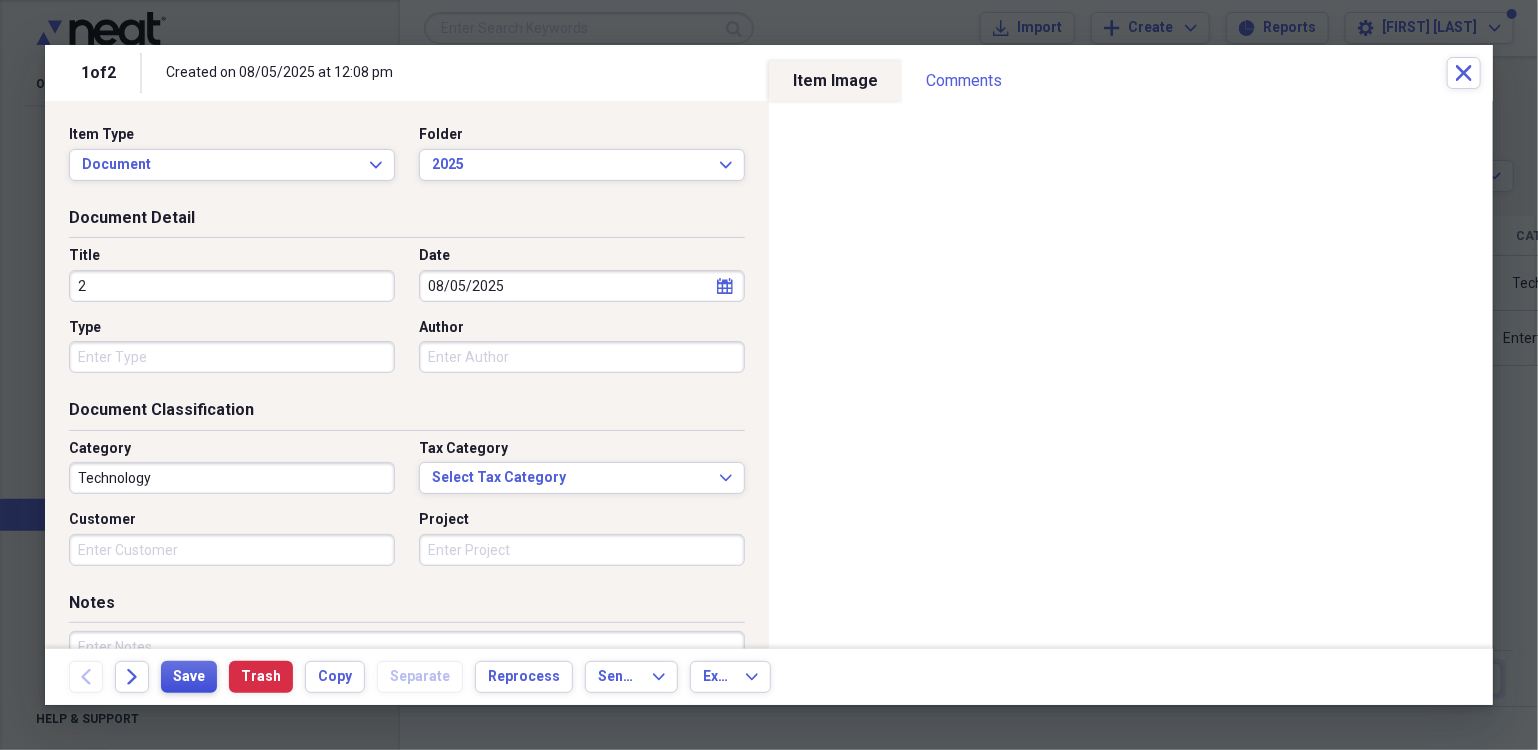 click on "Save" at bounding box center (189, 677) 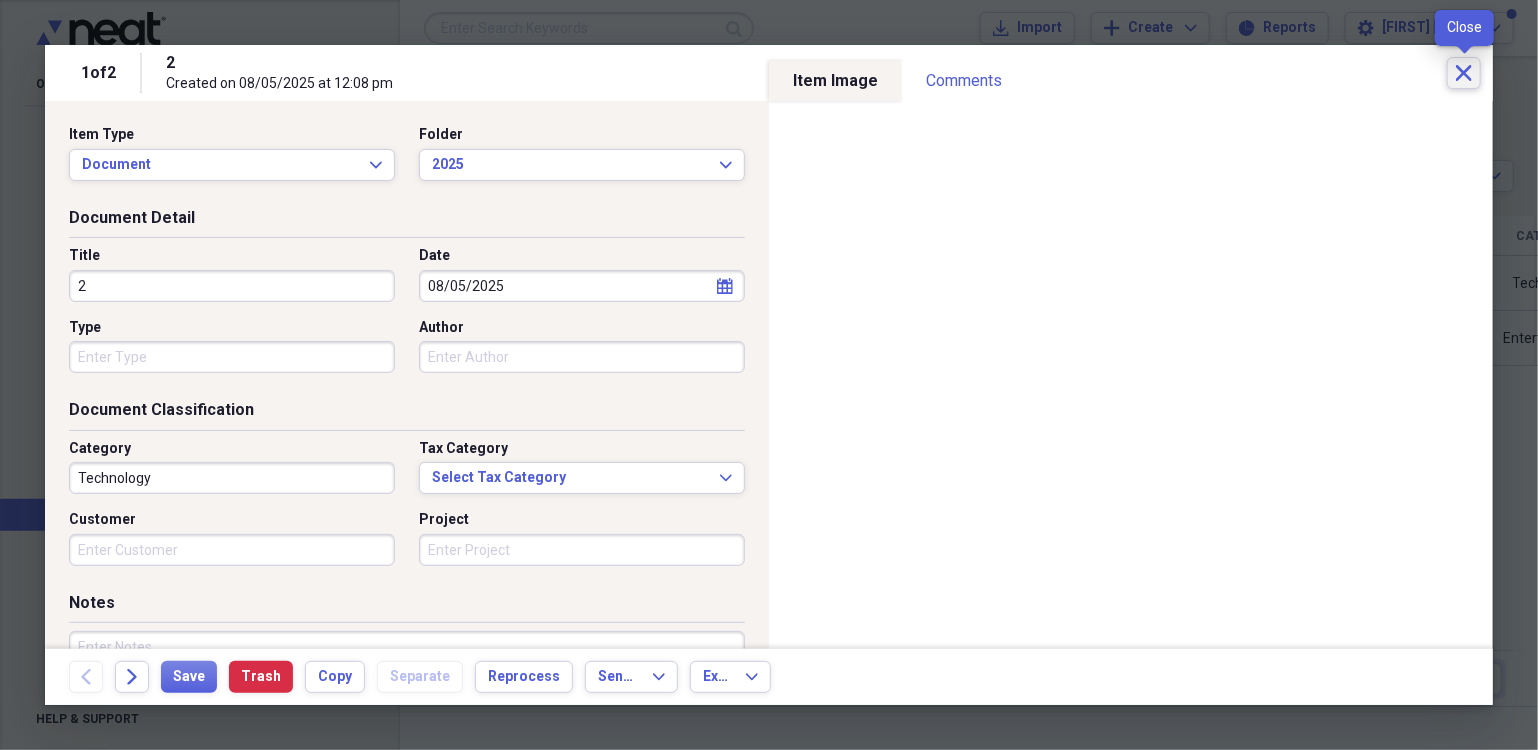 click on "Close" 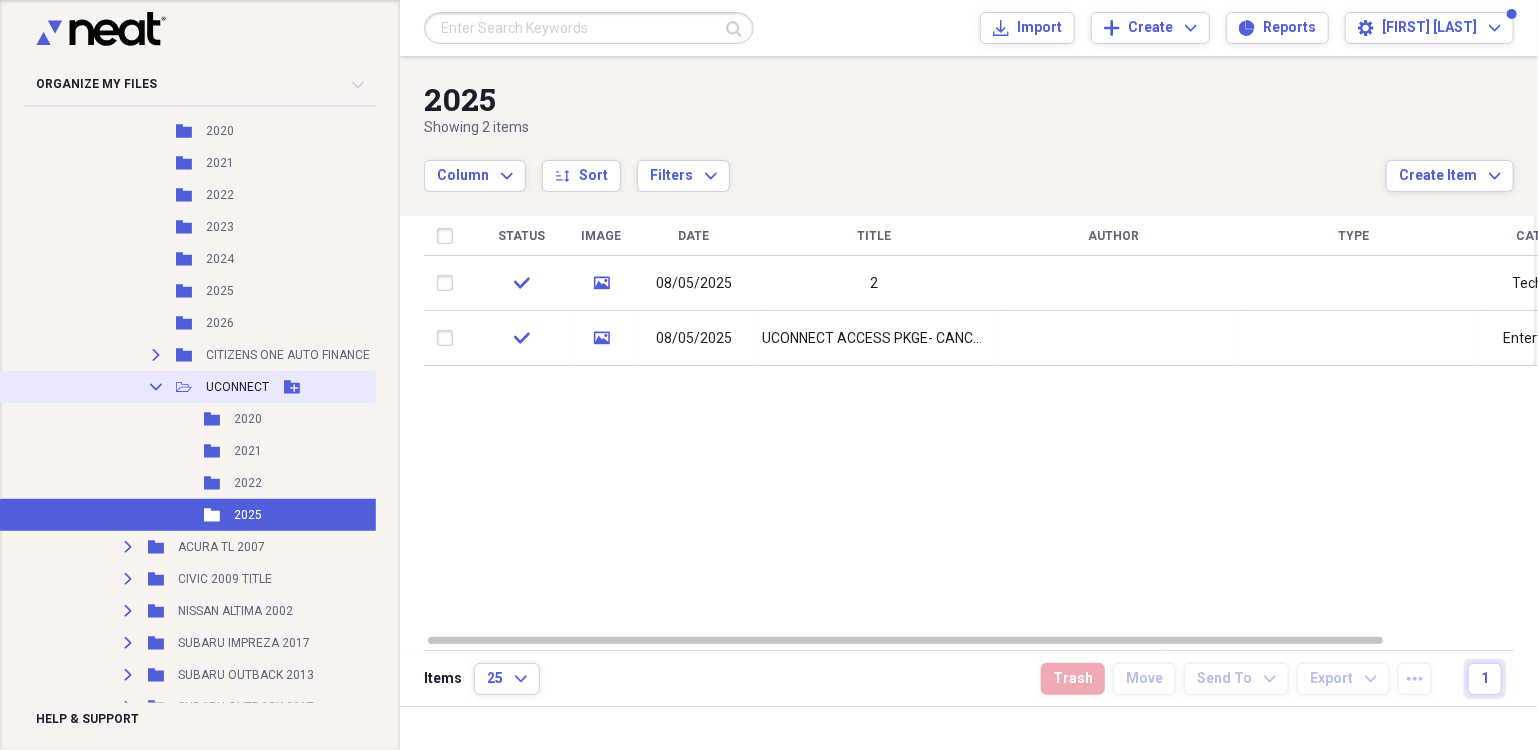 click on "Collapse" 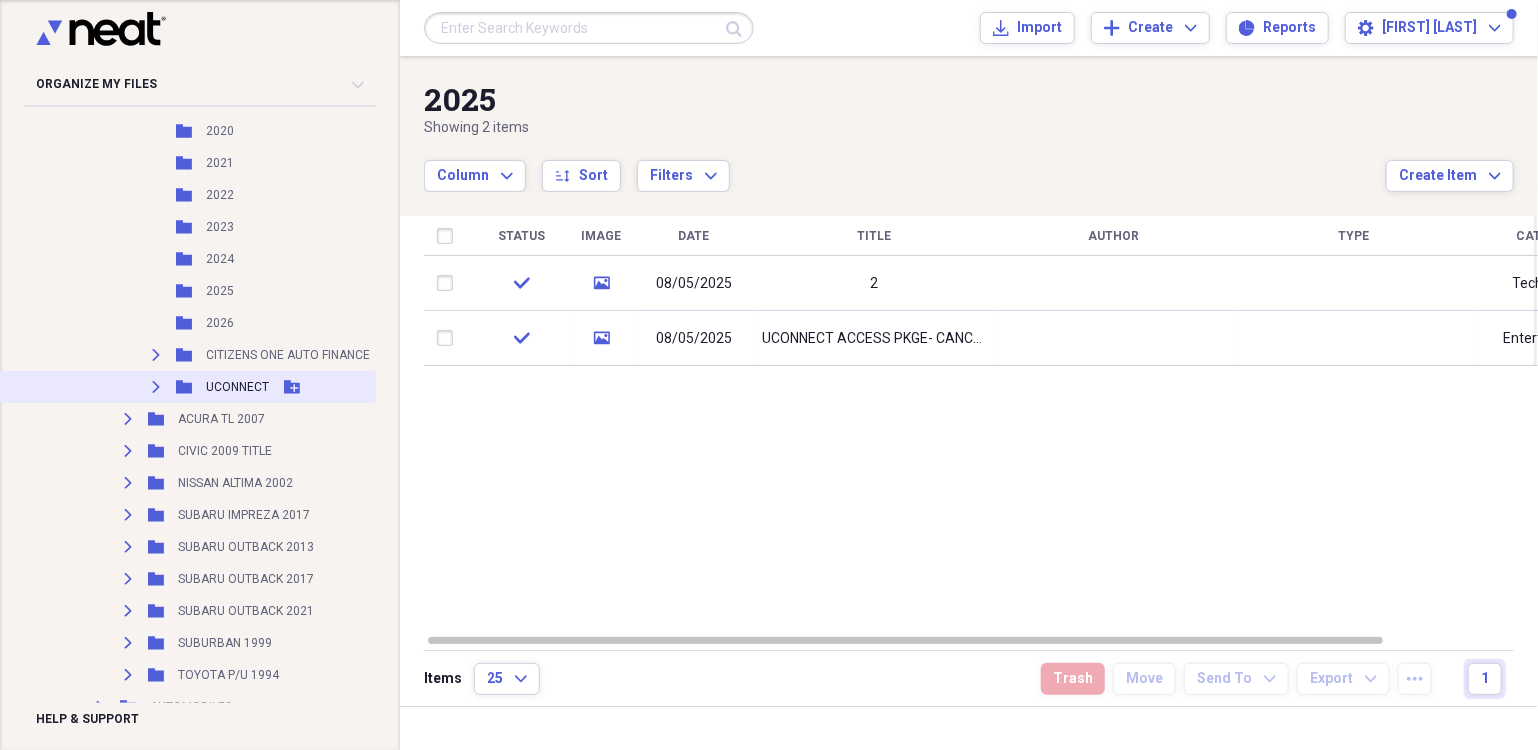 scroll, scrollTop: 2800, scrollLeft: 0, axis: vertical 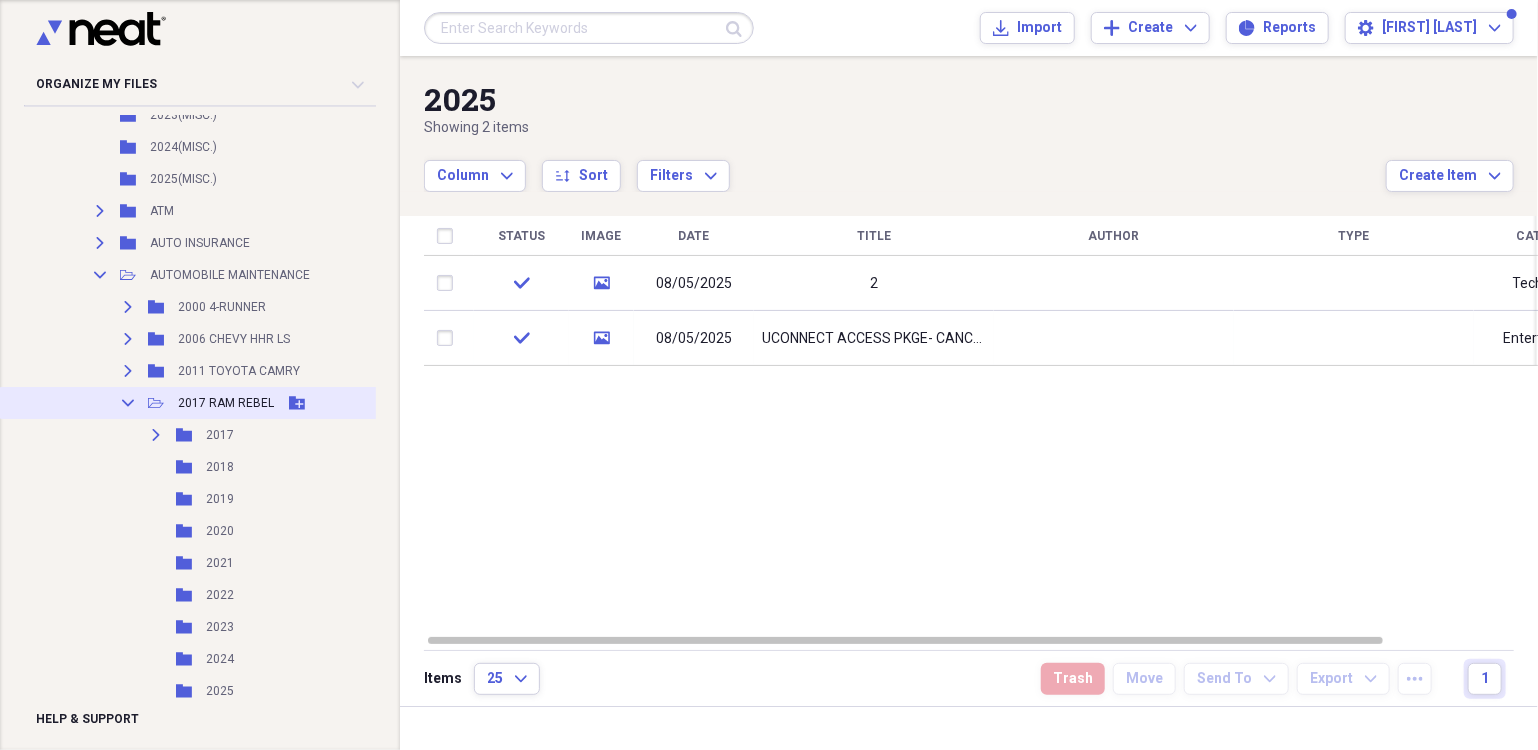 click on "Collapse" 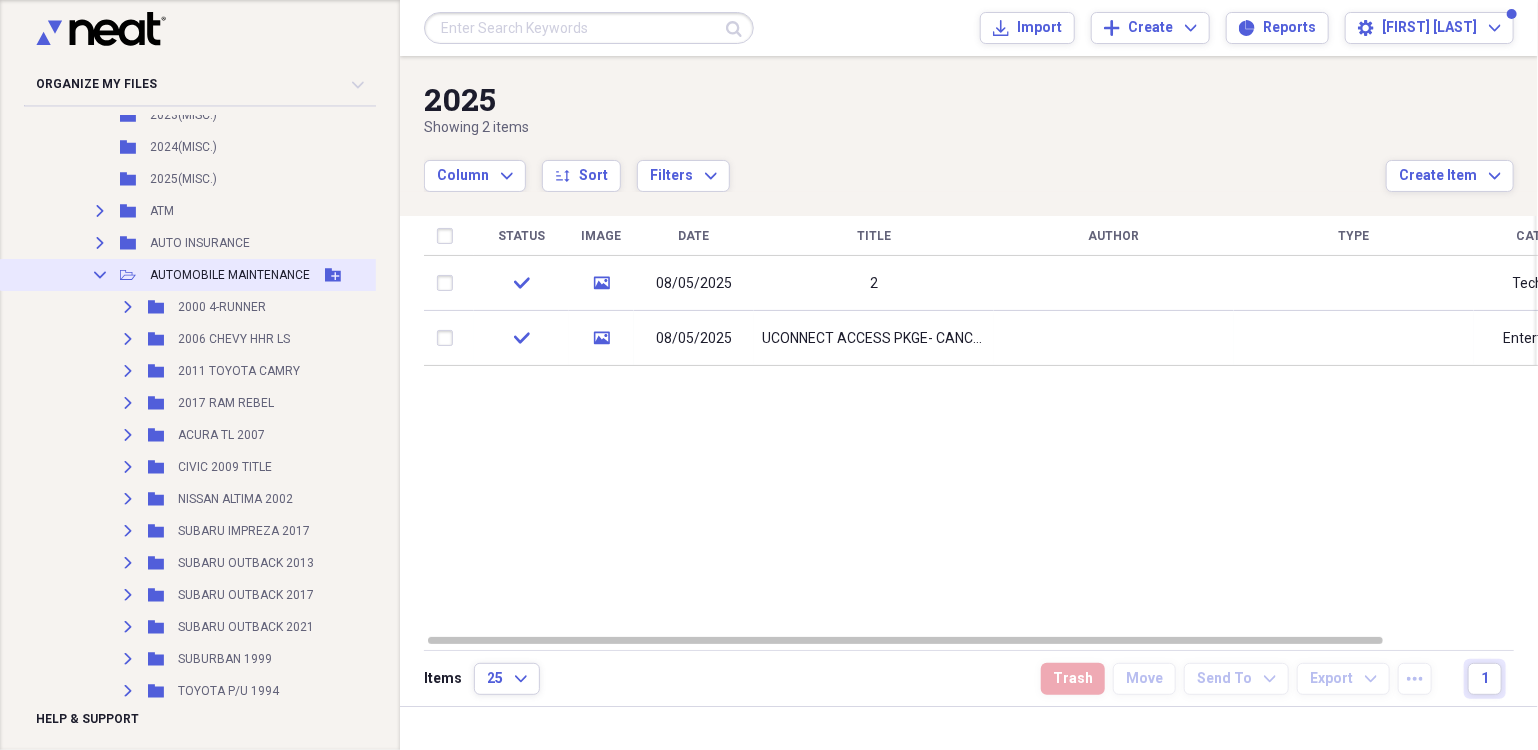 click 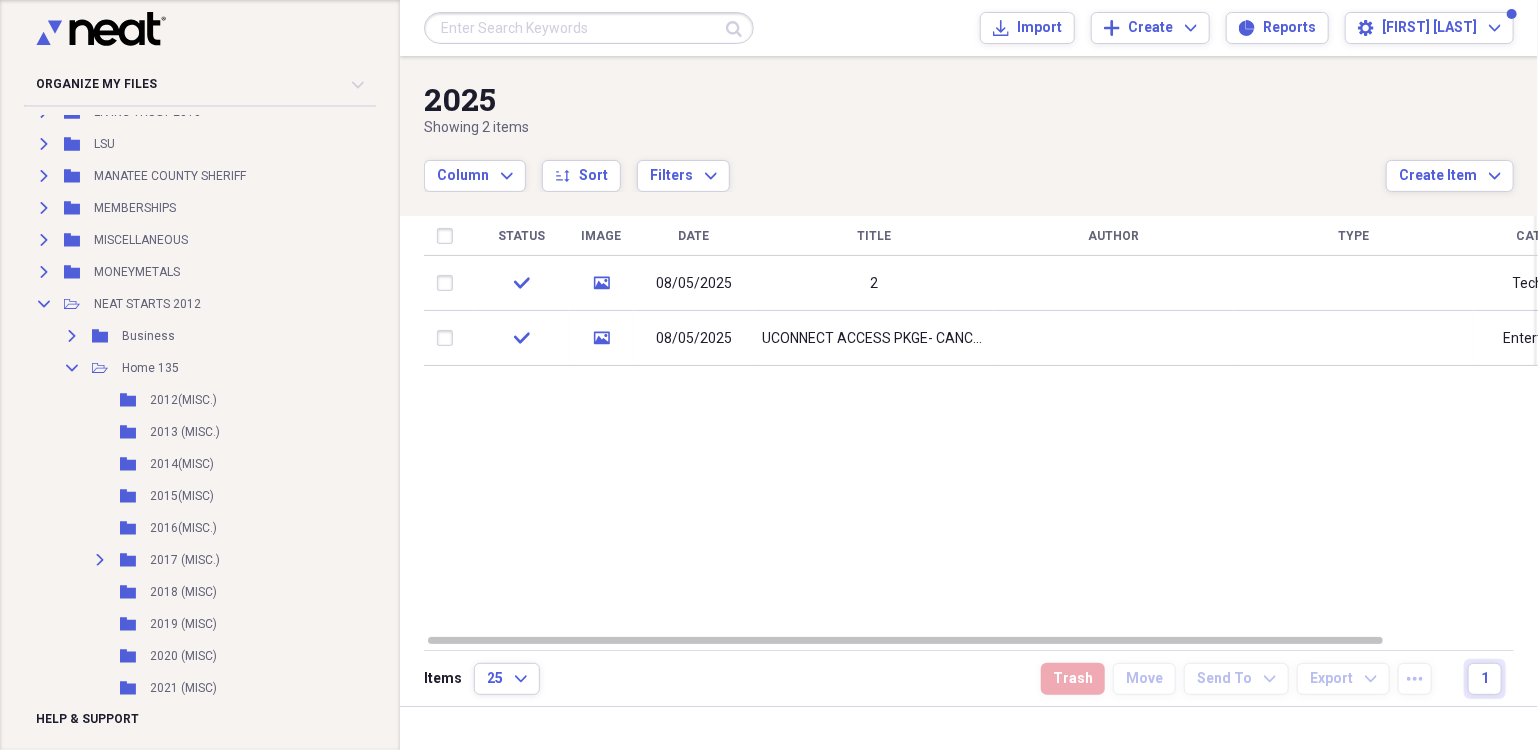 scroll, scrollTop: 2000, scrollLeft: 0, axis: vertical 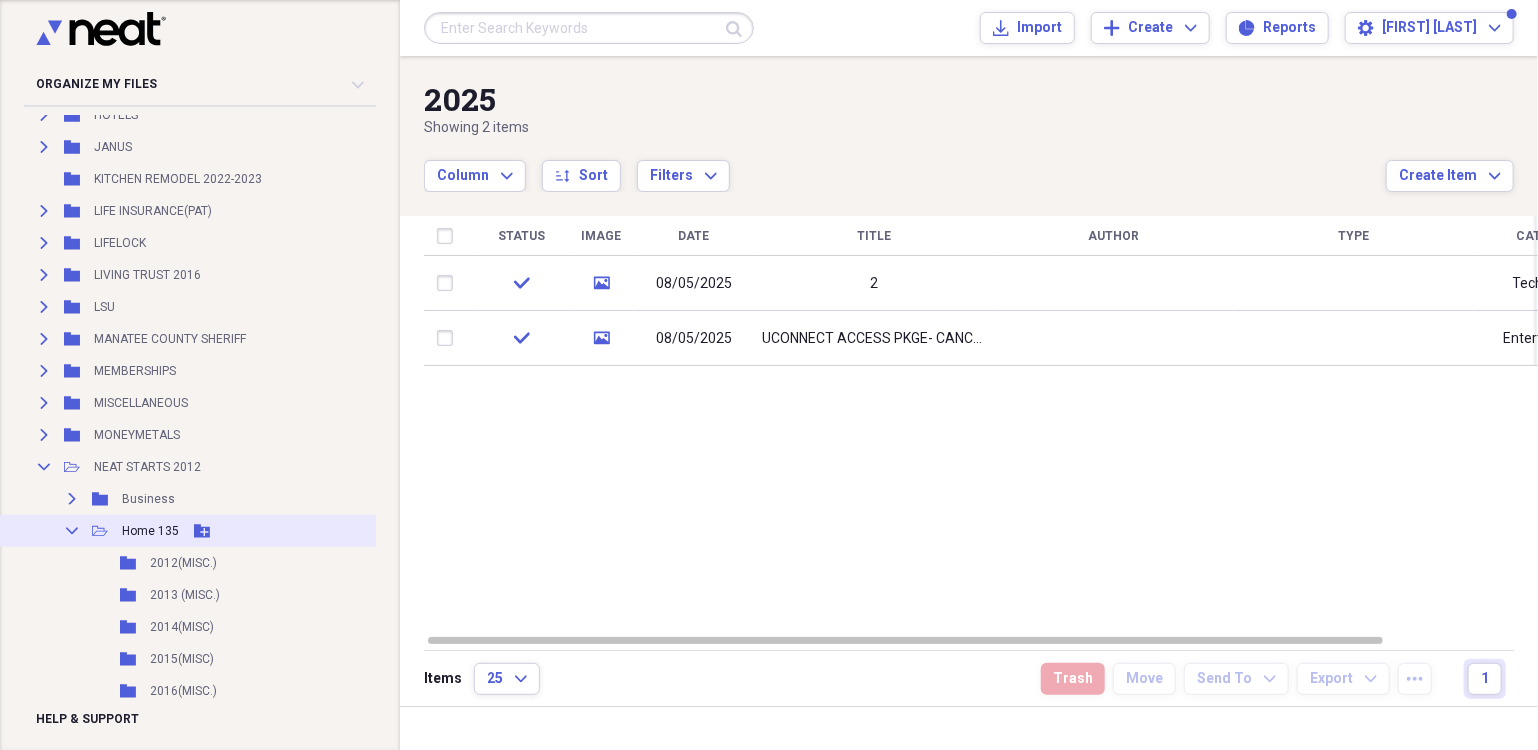 click on "Collapse" at bounding box center (72, 531) 